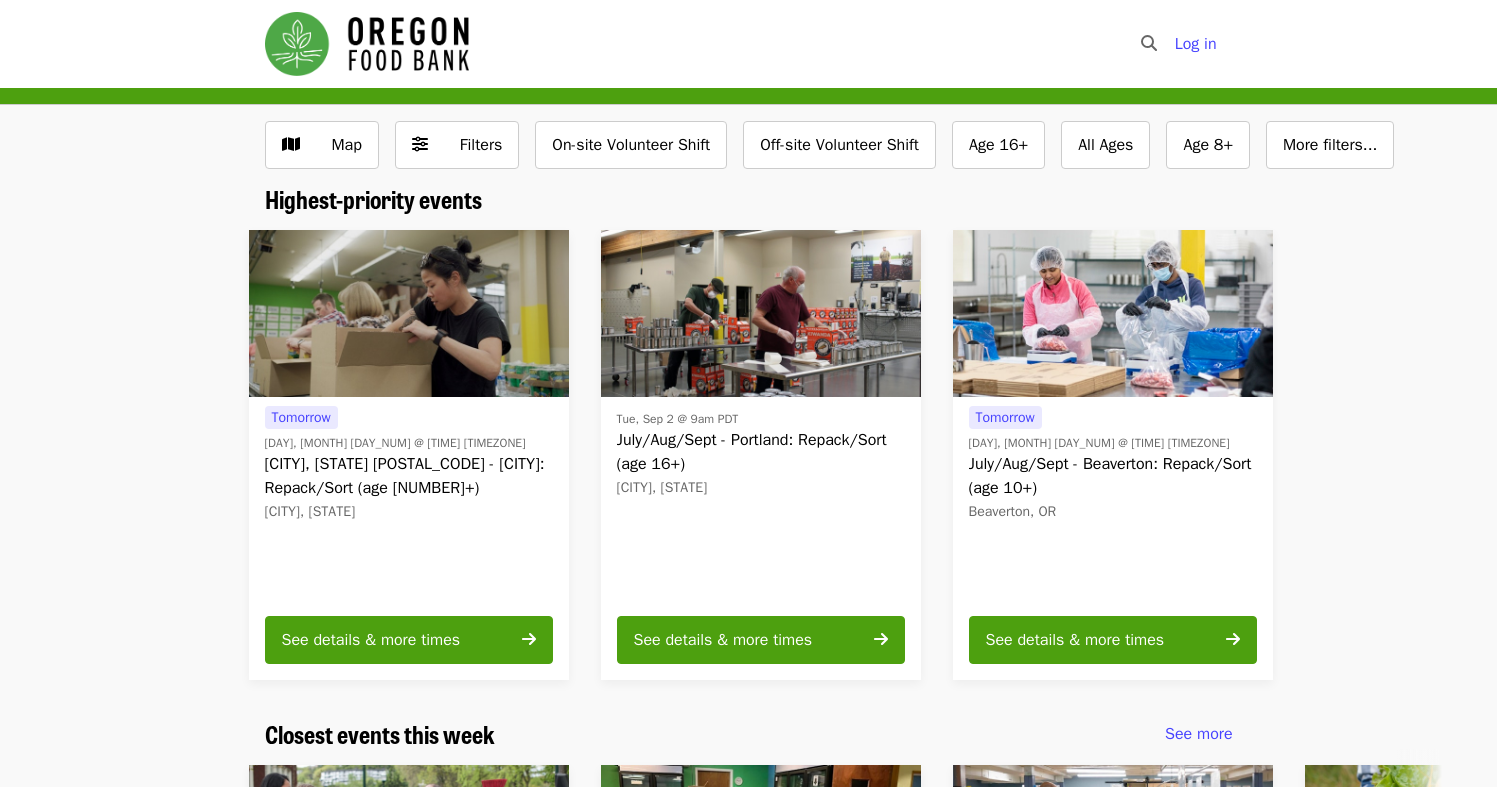 scroll, scrollTop: 0, scrollLeft: 0, axis: both 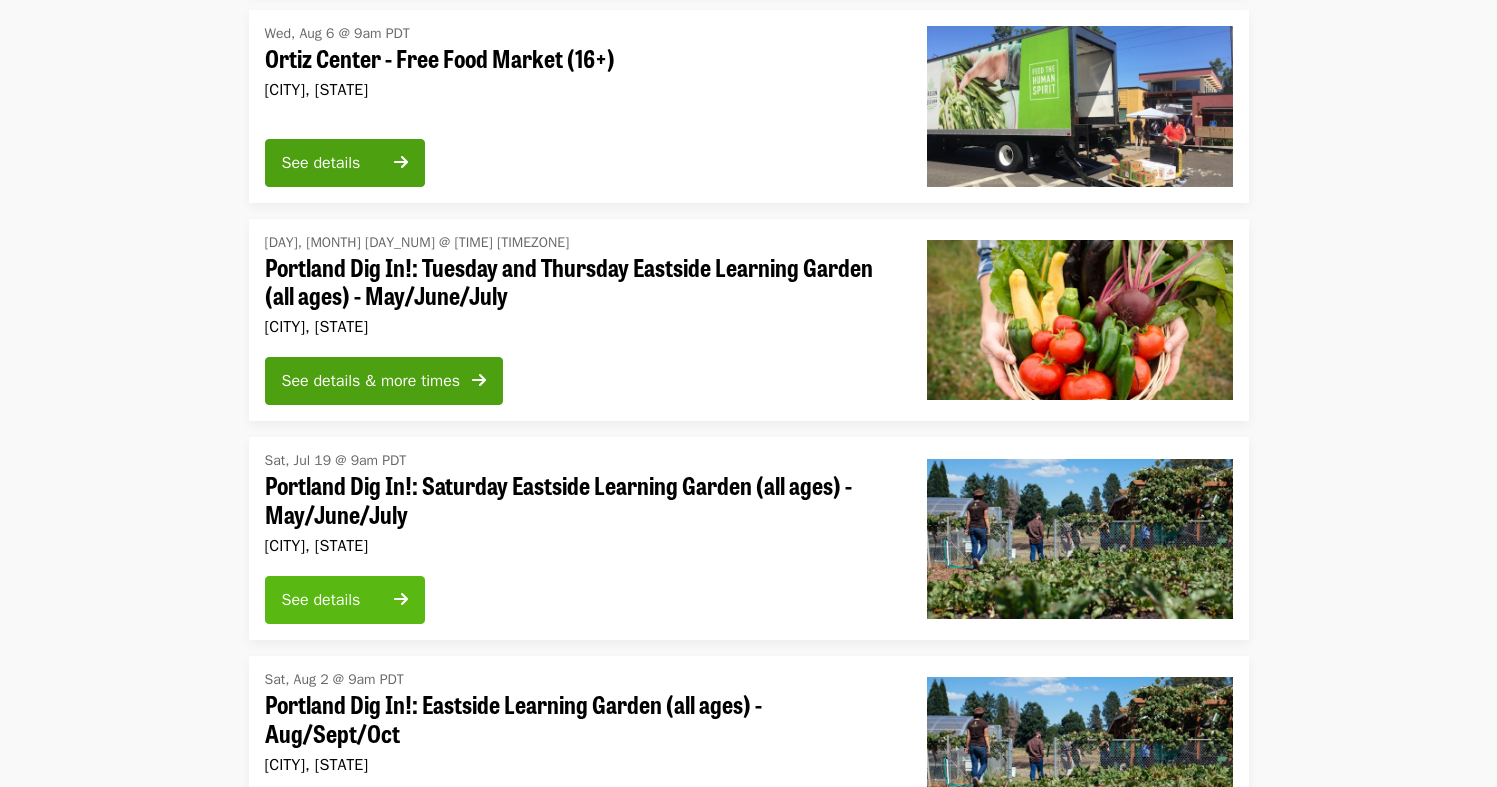 click on "See details" at bounding box center [345, 600] 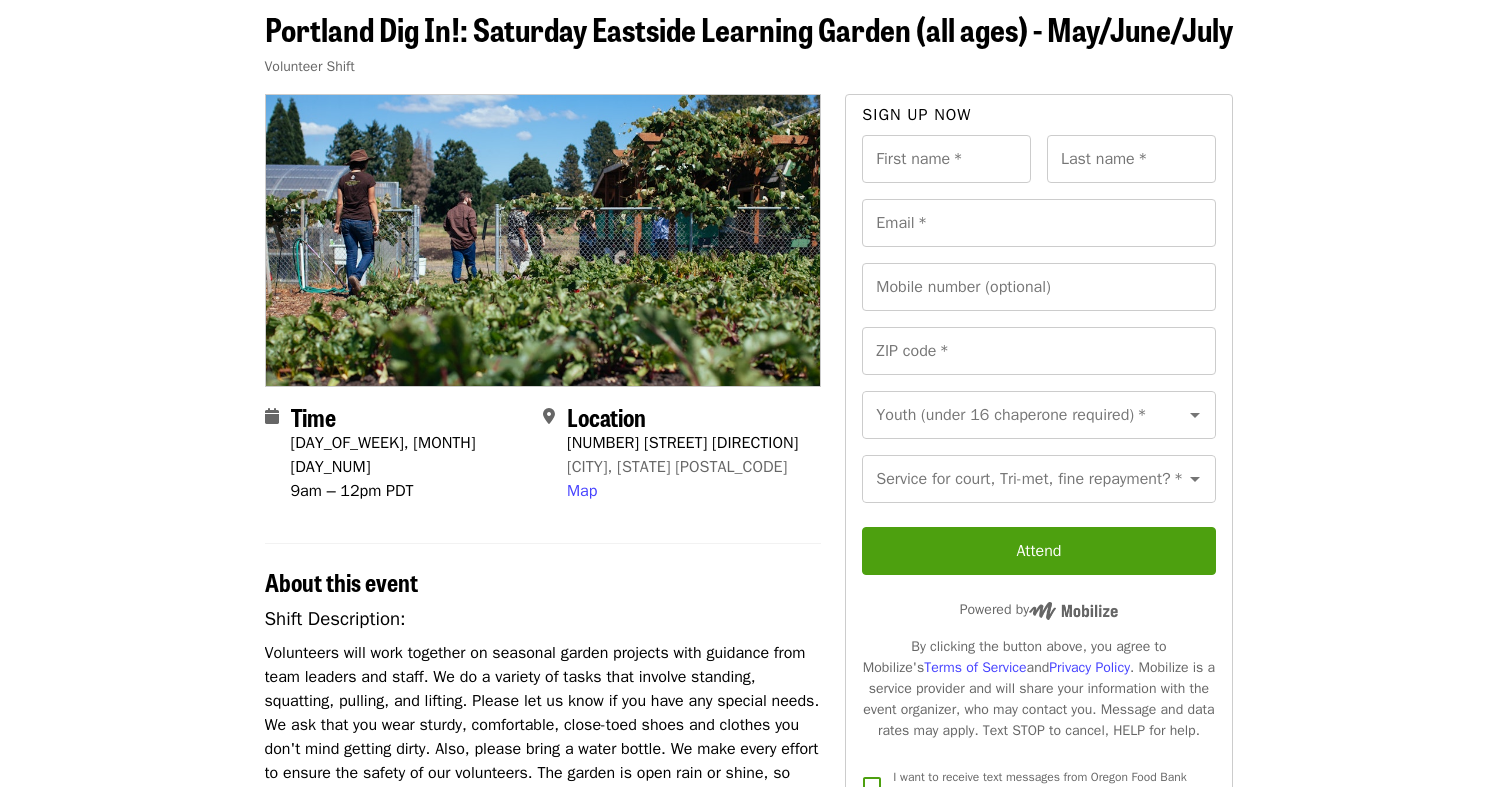 scroll, scrollTop: 0, scrollLeft: 0, axis: both 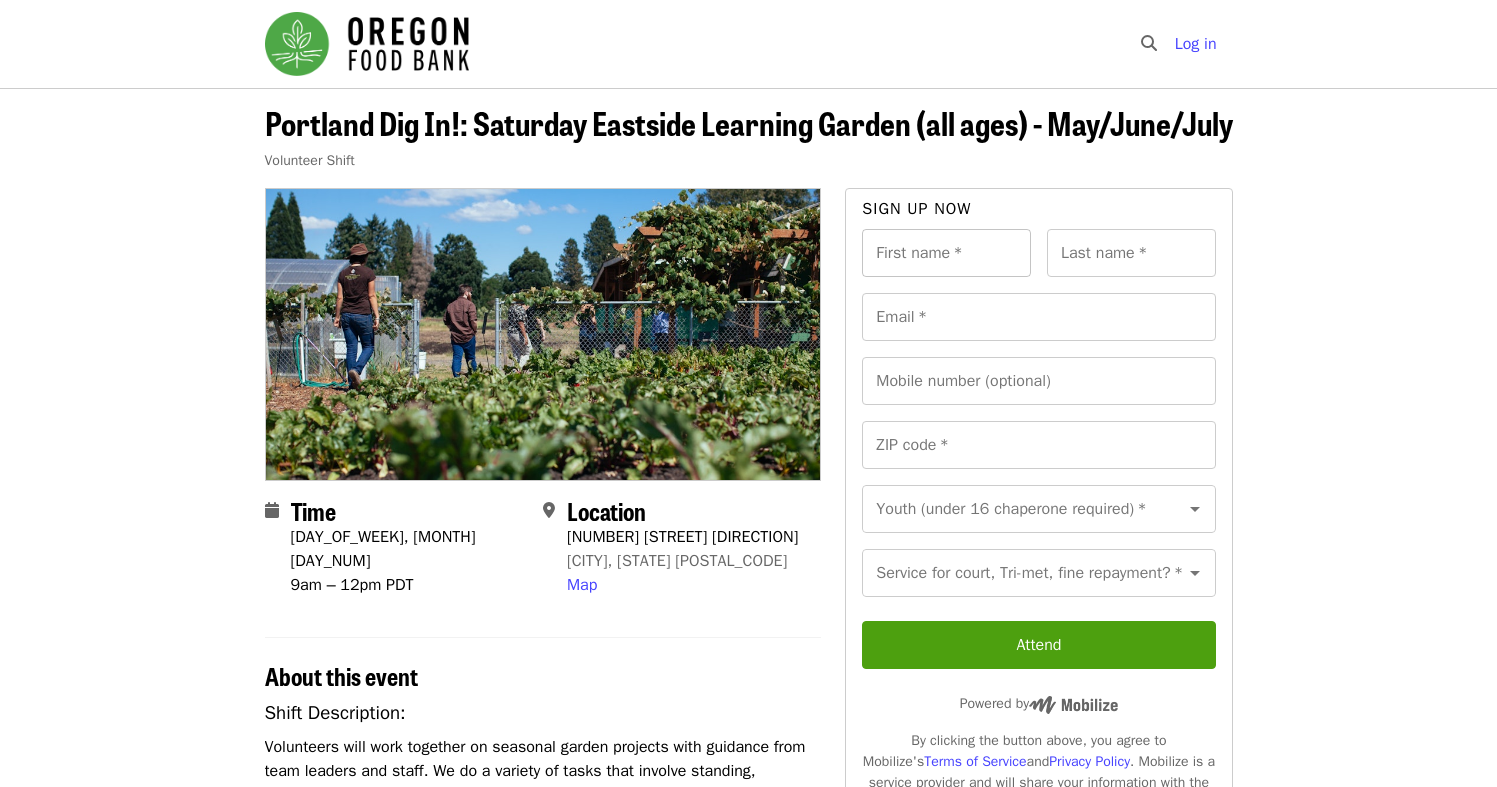 click on "First name   *" at bounding box center [946, 253] 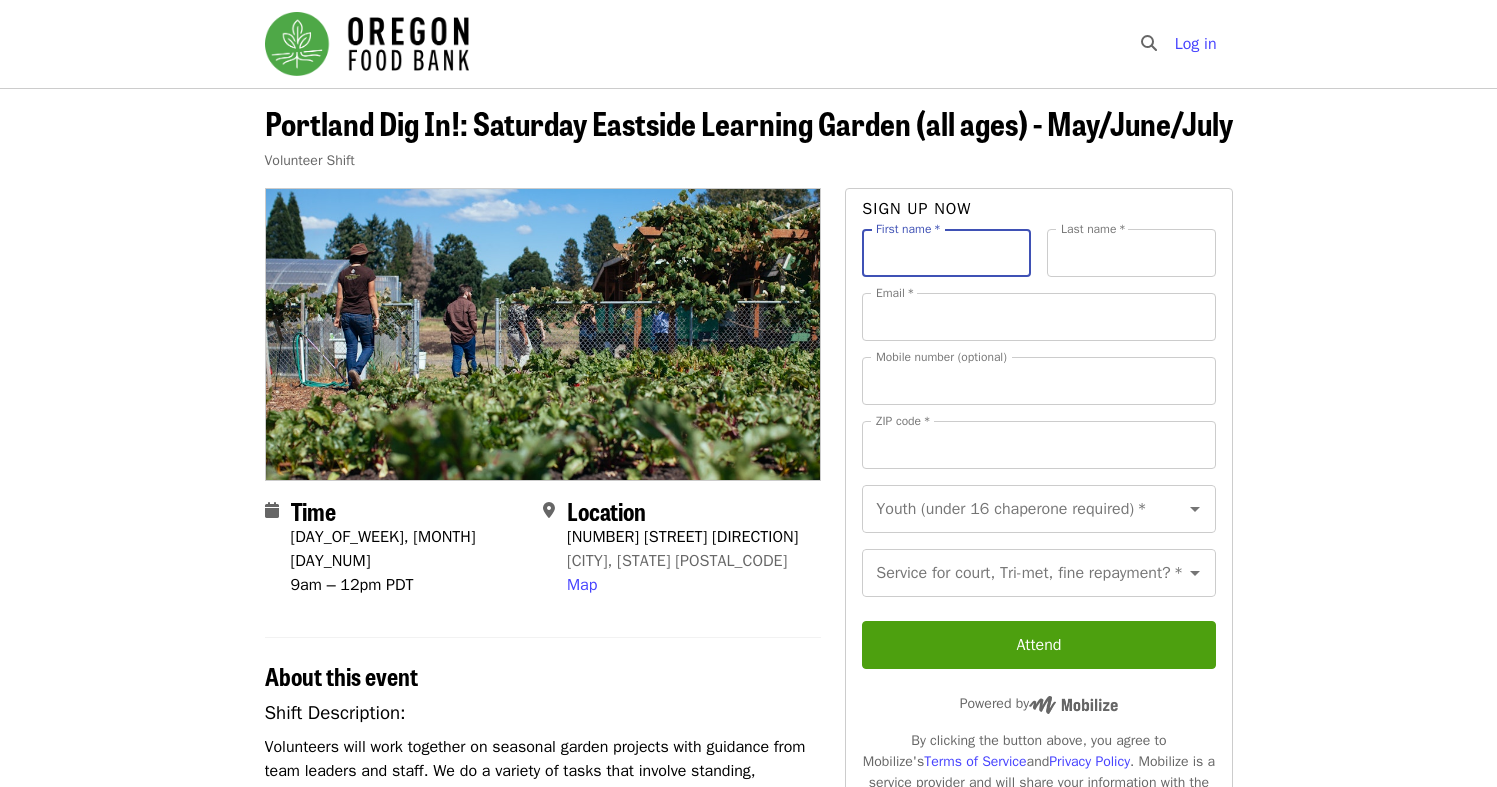 type on "******" 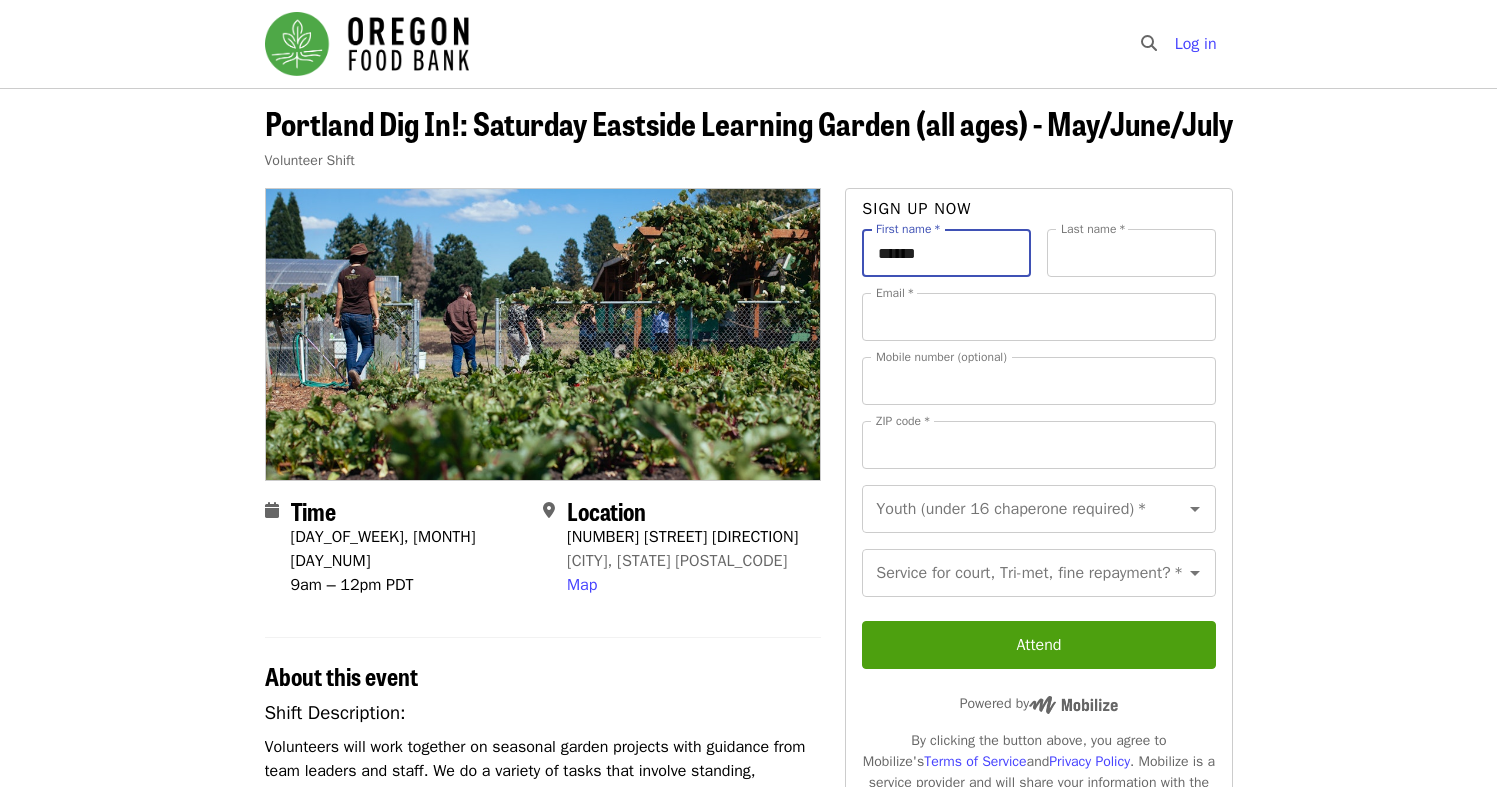 type on "**********" 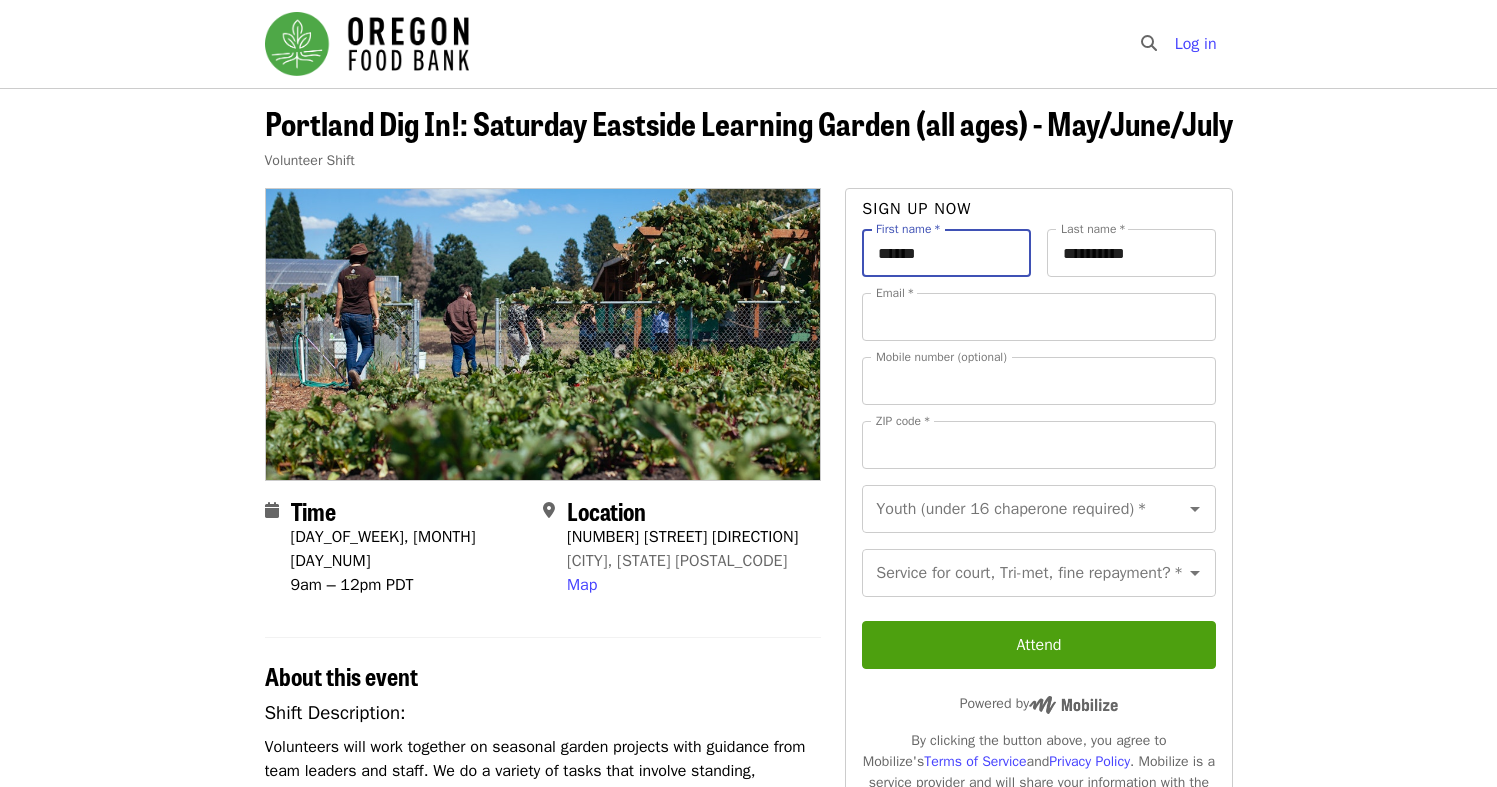 type on "**********" 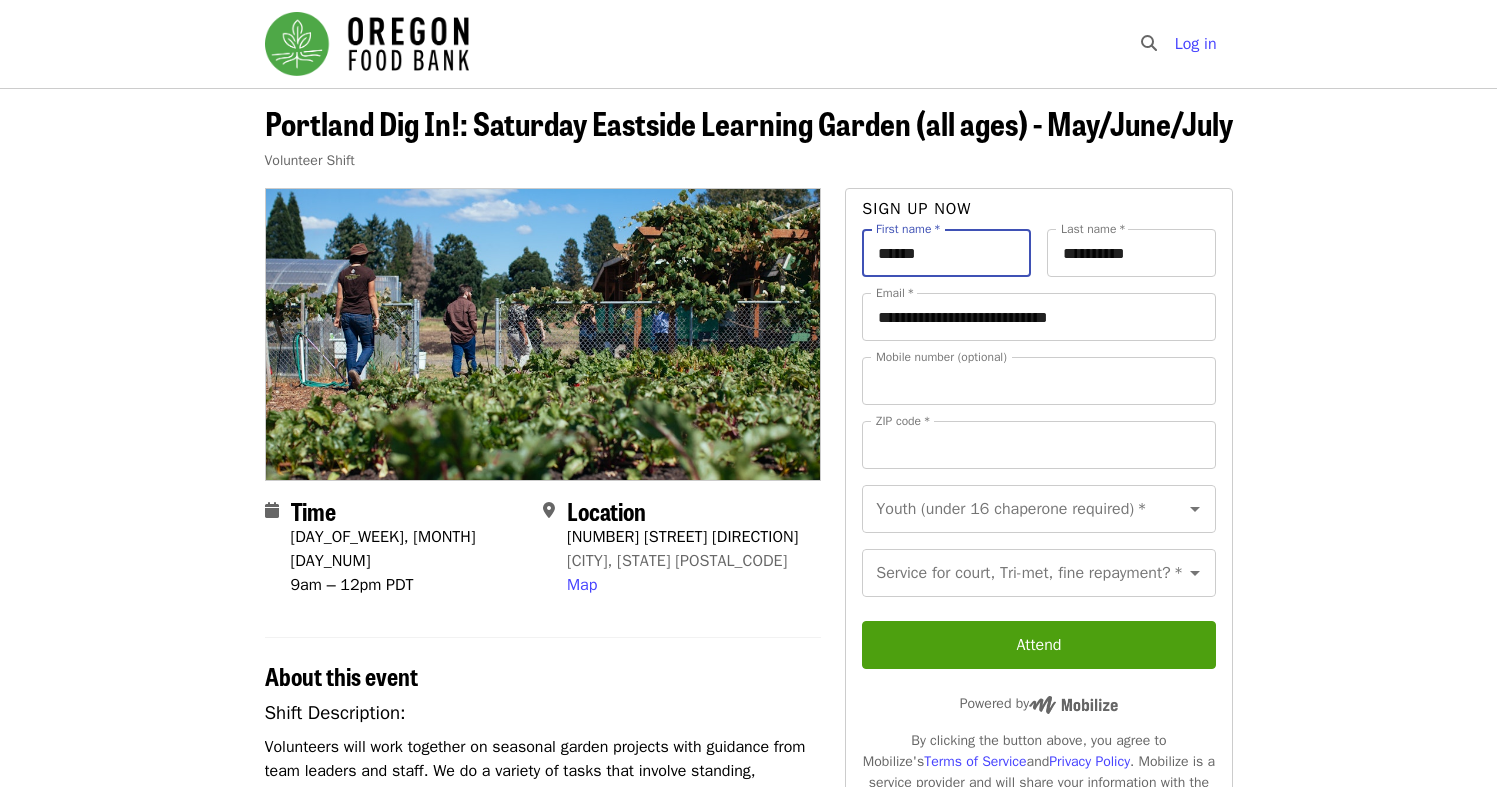 type on "**********" 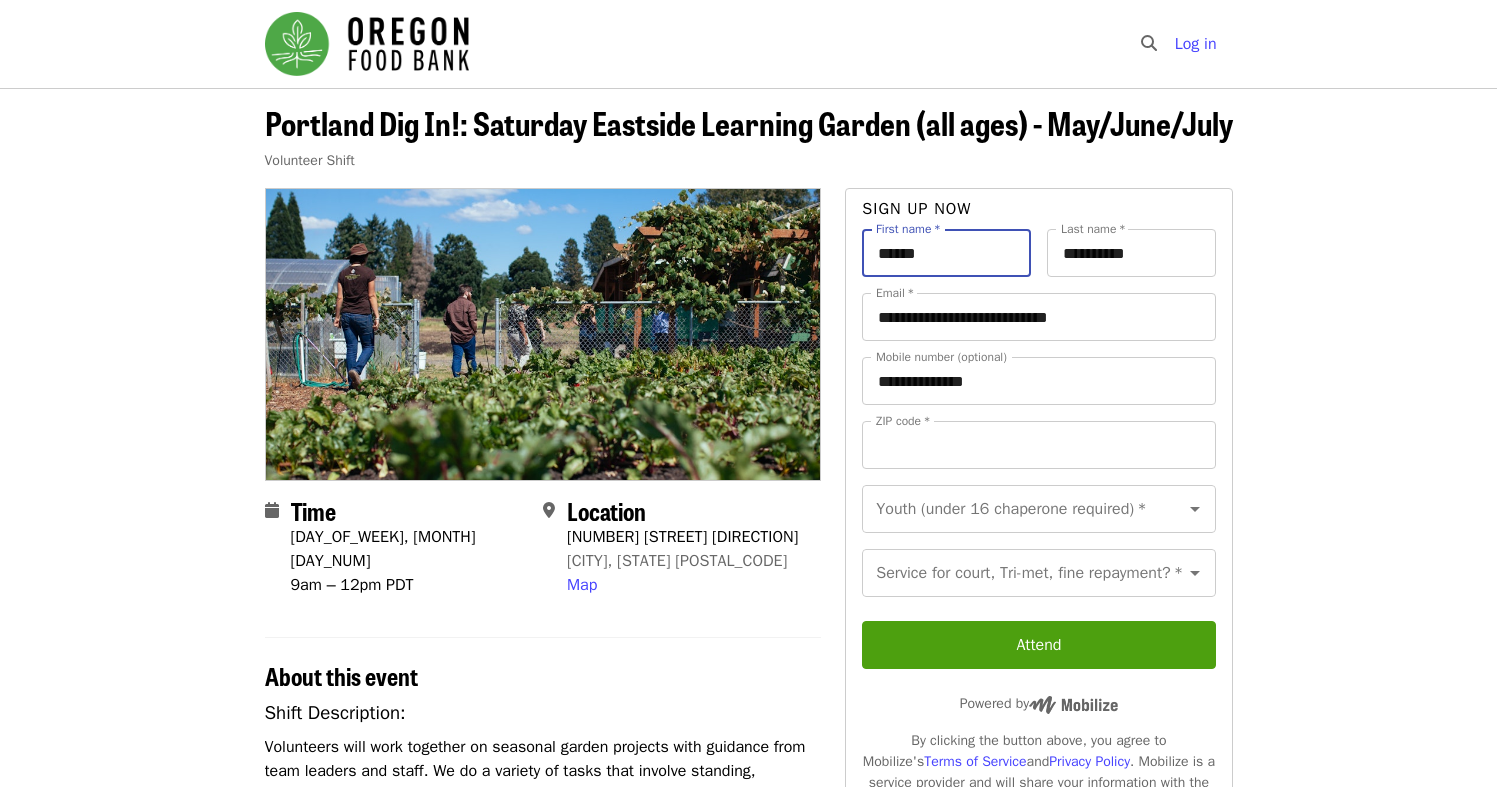 type on "*****" 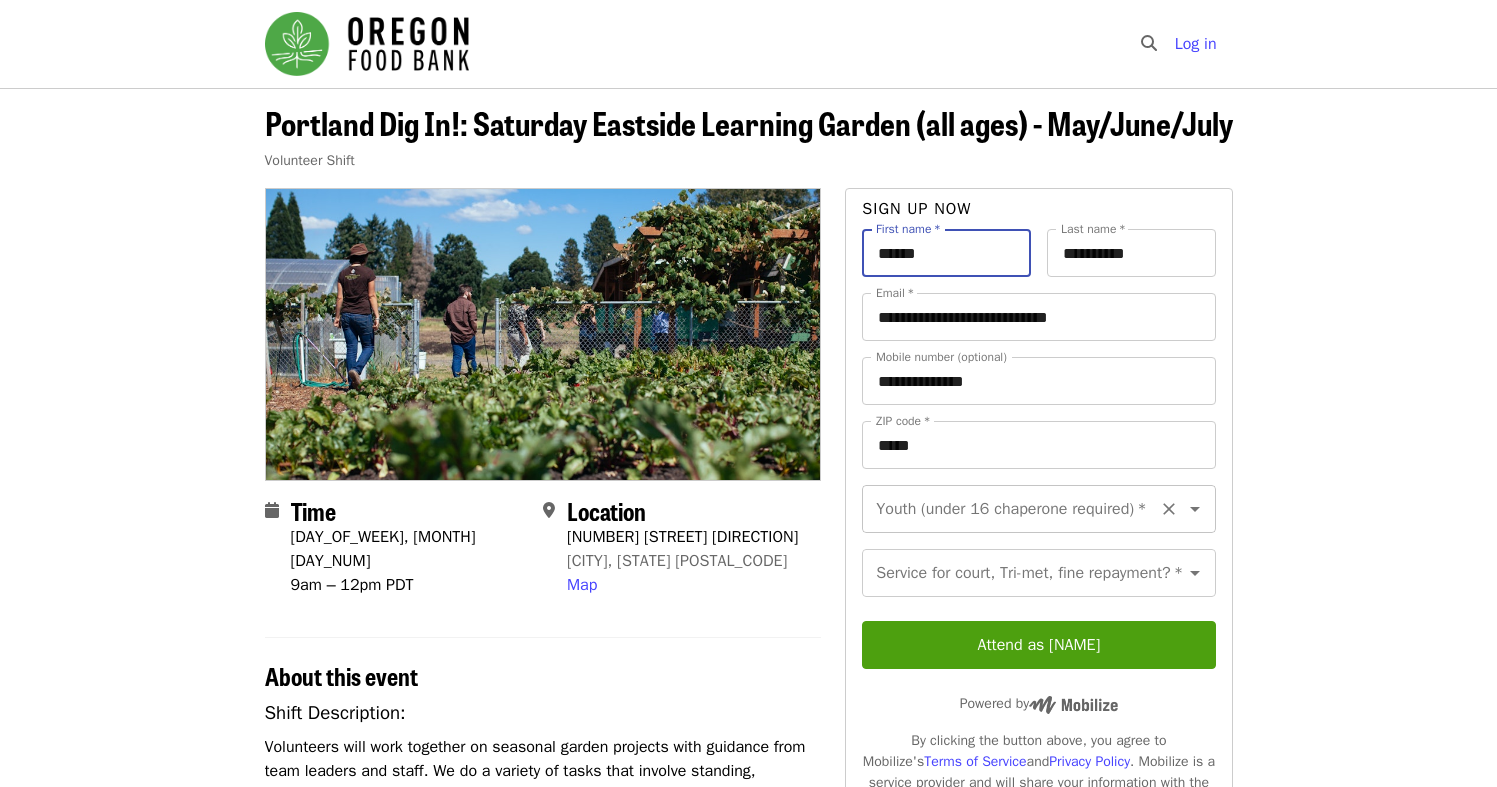 click 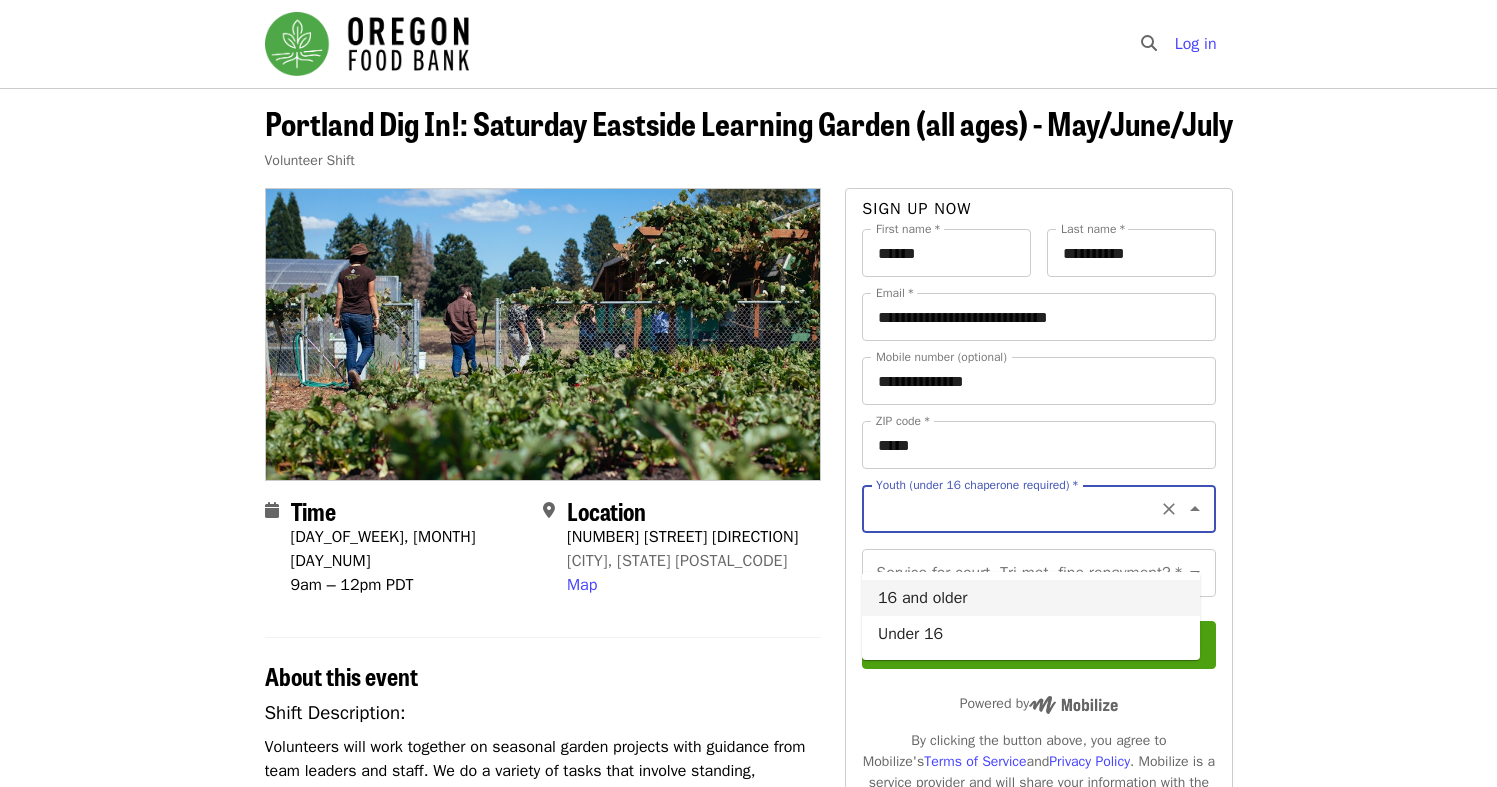 click on "16 and older" at bounding box center [1031, 598] 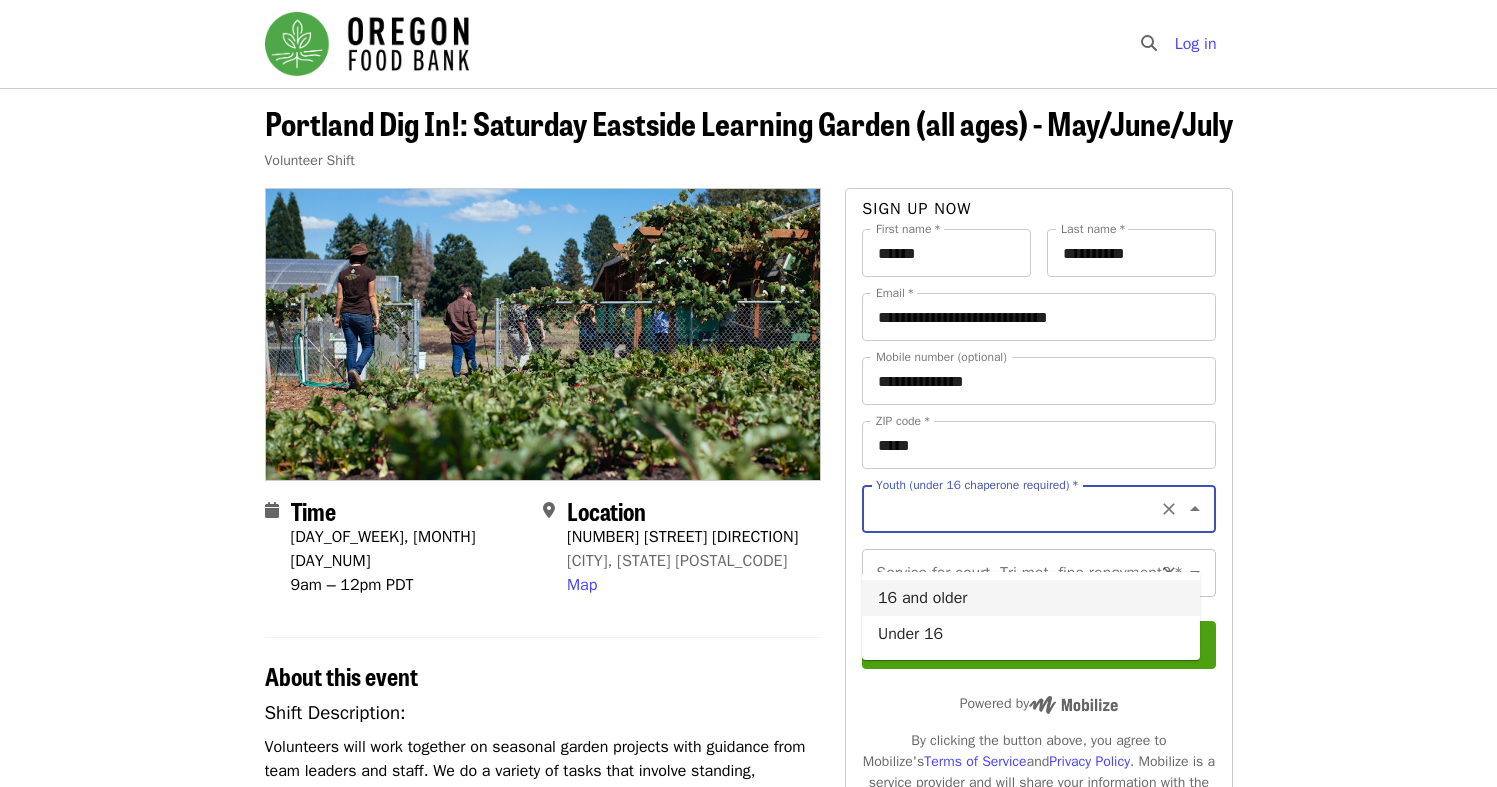 type on "**********" 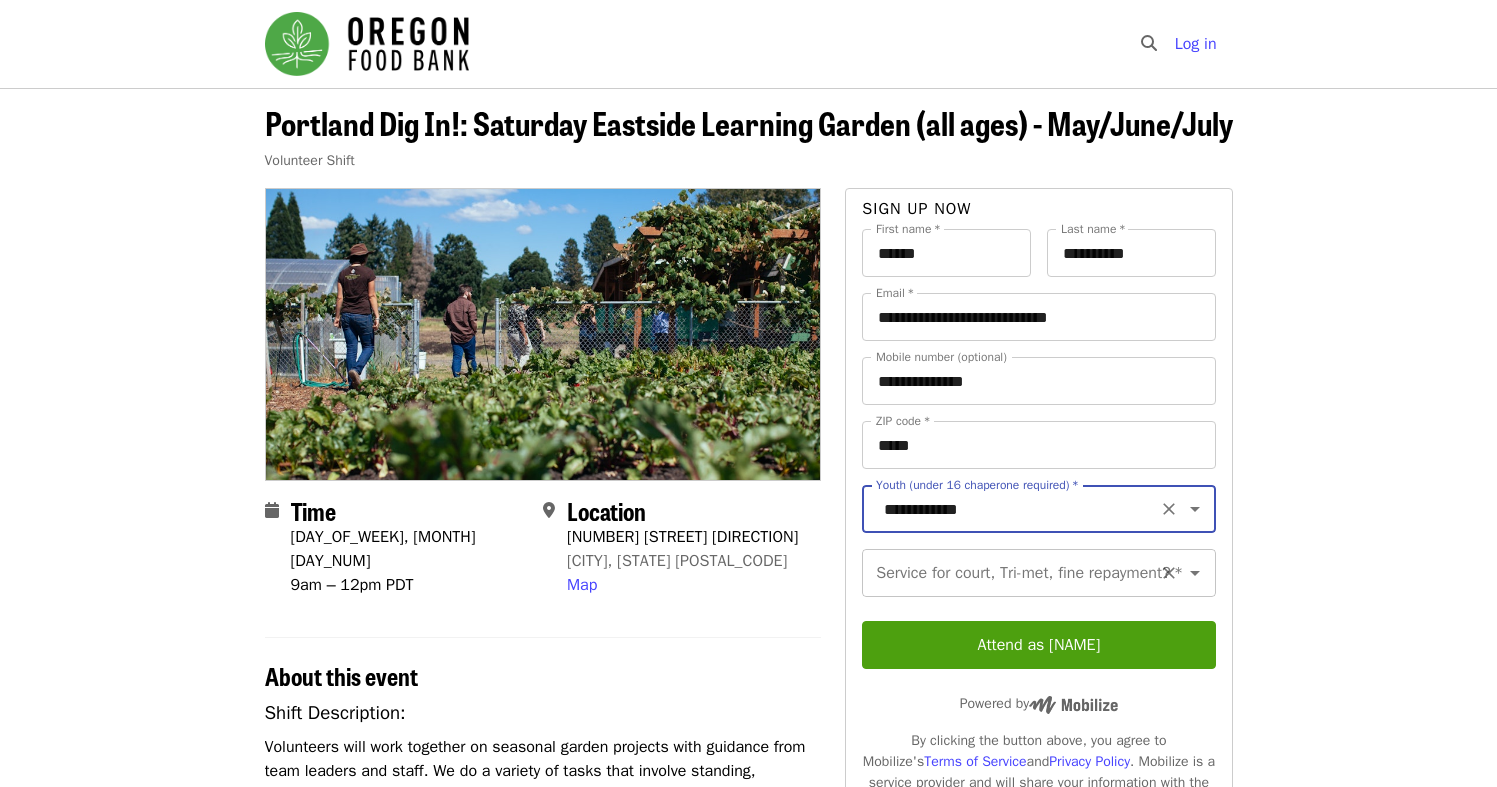 click 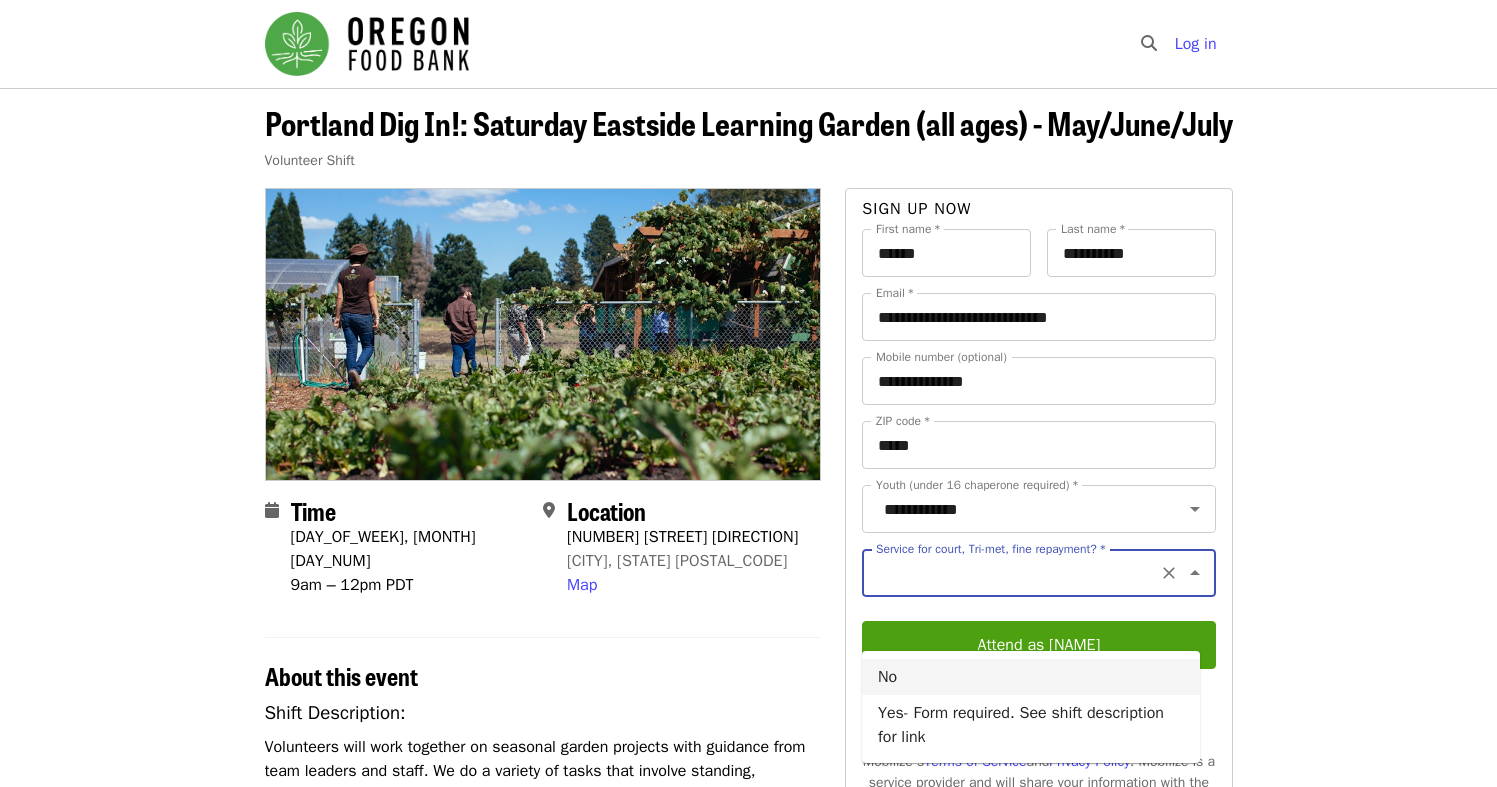 click on "No" at bounding box center (1031, 677) 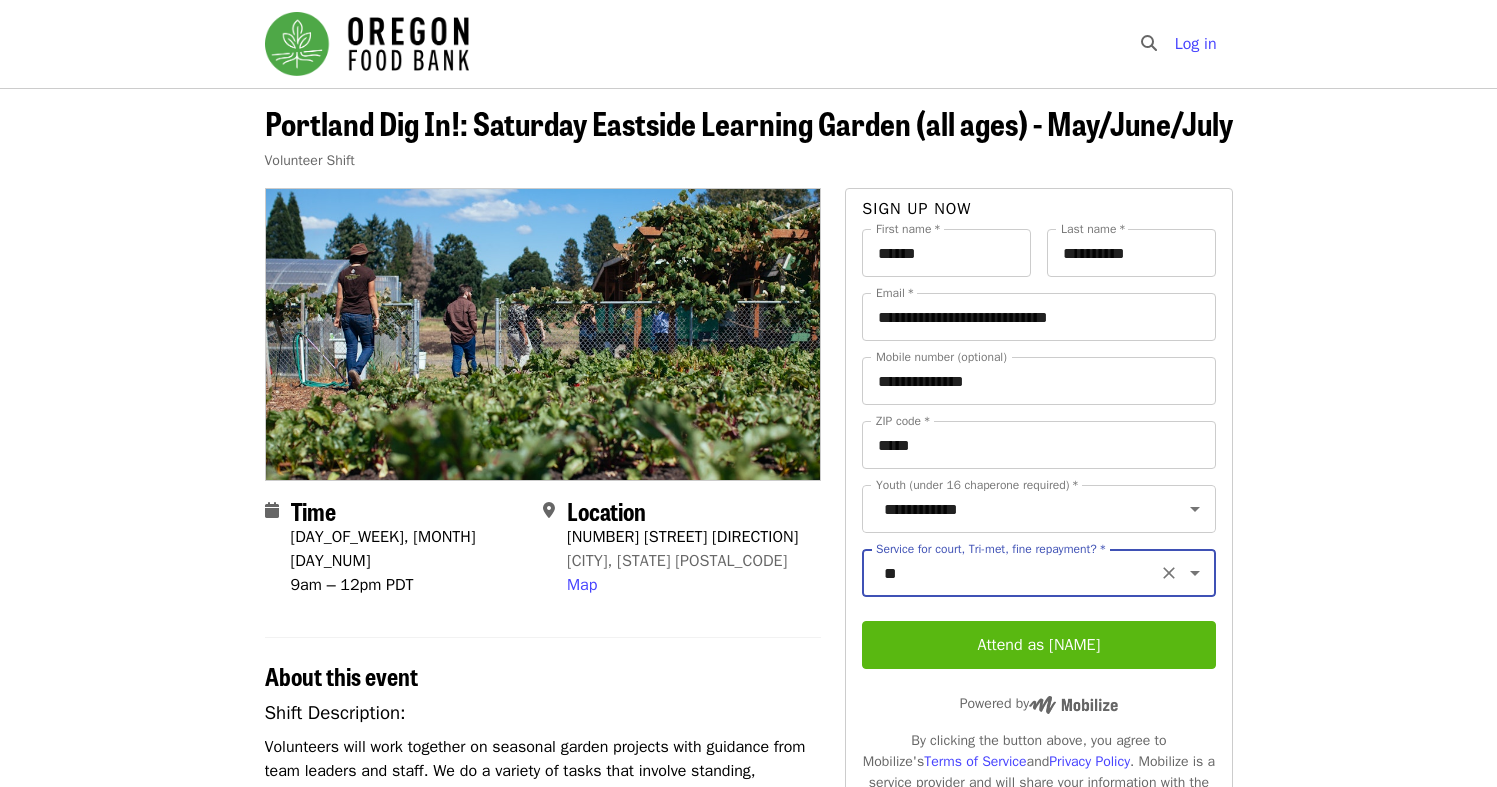 click on "Attend as [NAME]" at bounding box center (1038, 645) 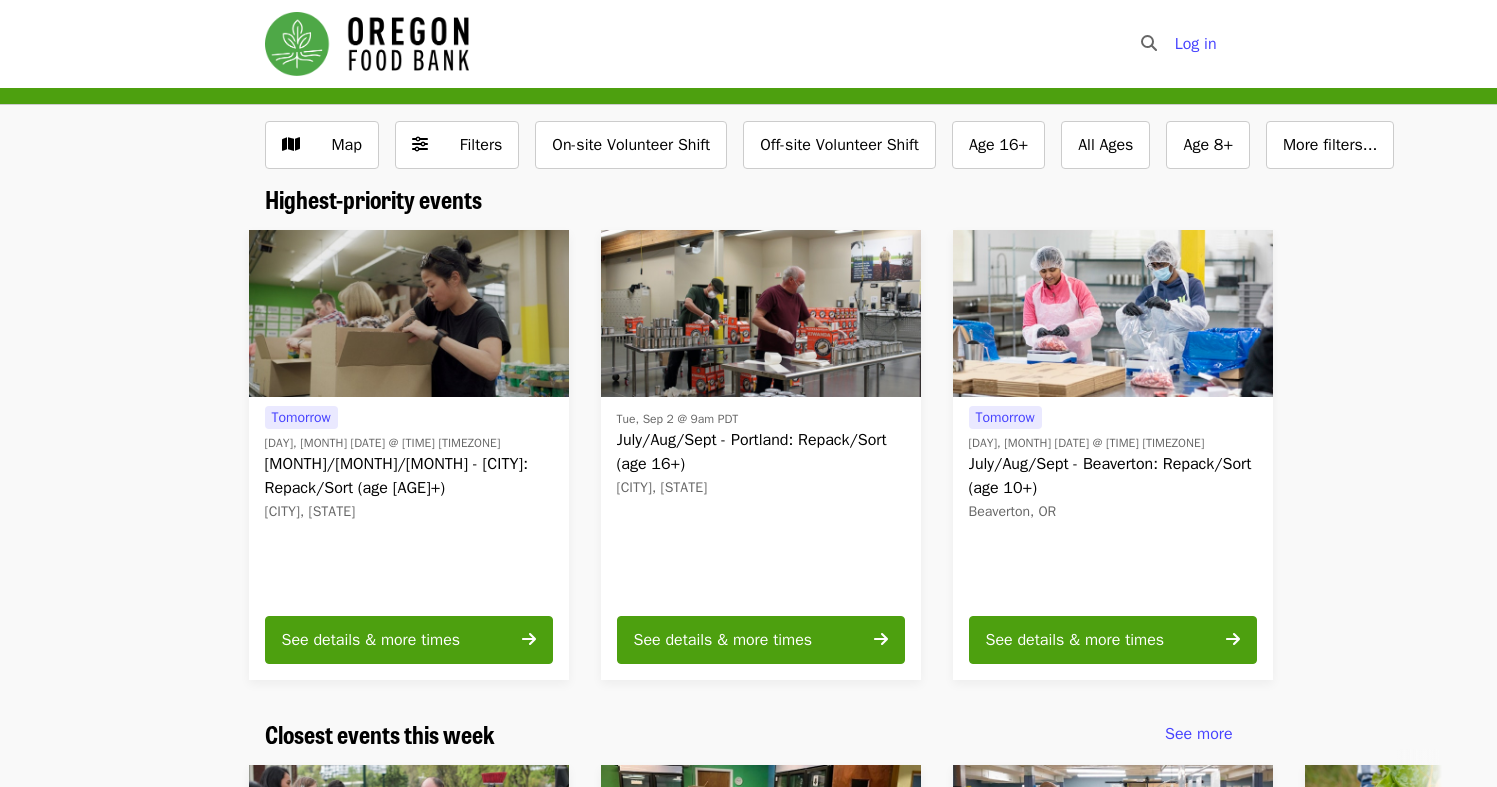 scroll, scrollTop: 0, scrollLeft: 0, axis: both 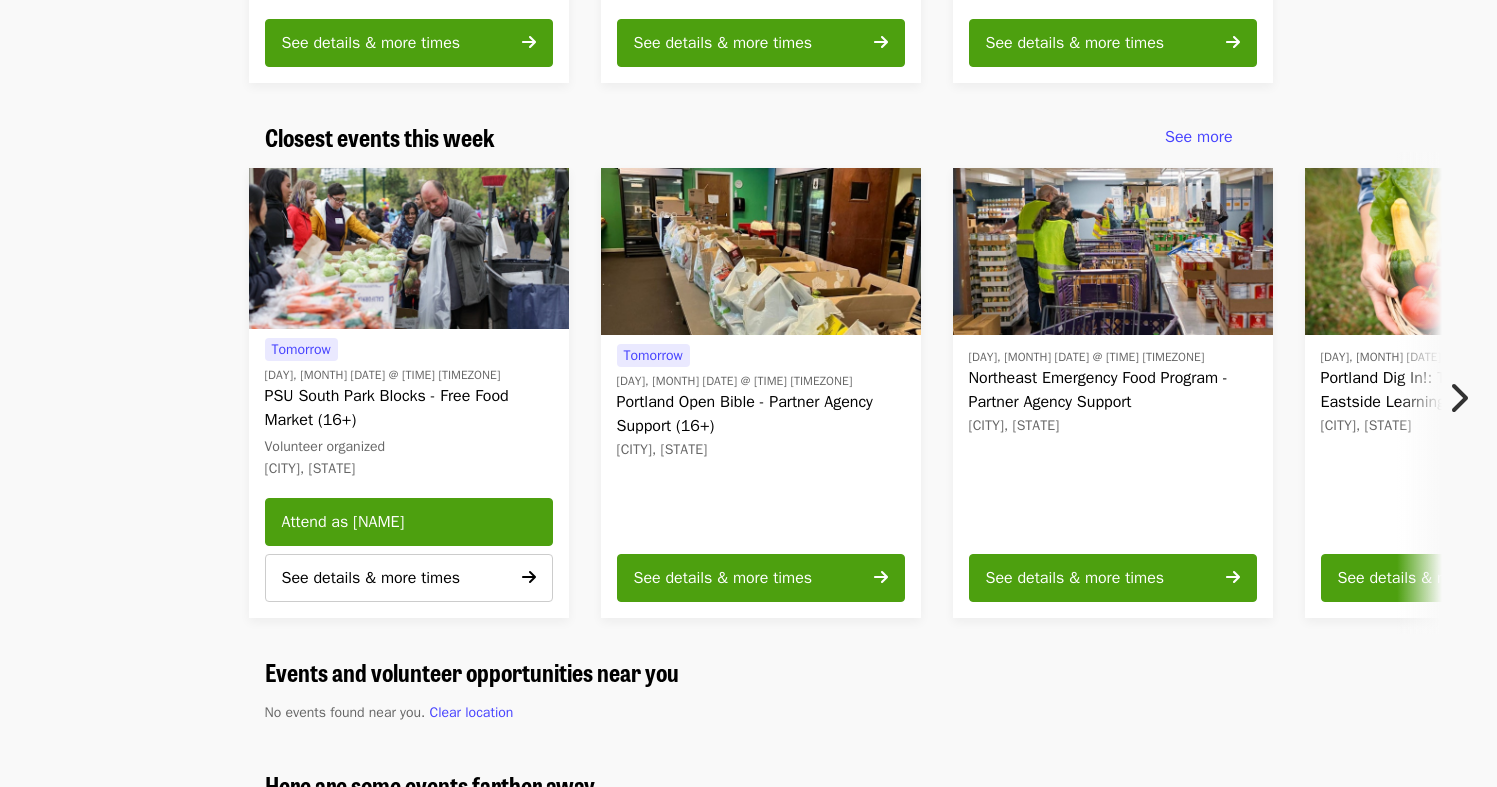click at bounding box center [1458, 398] 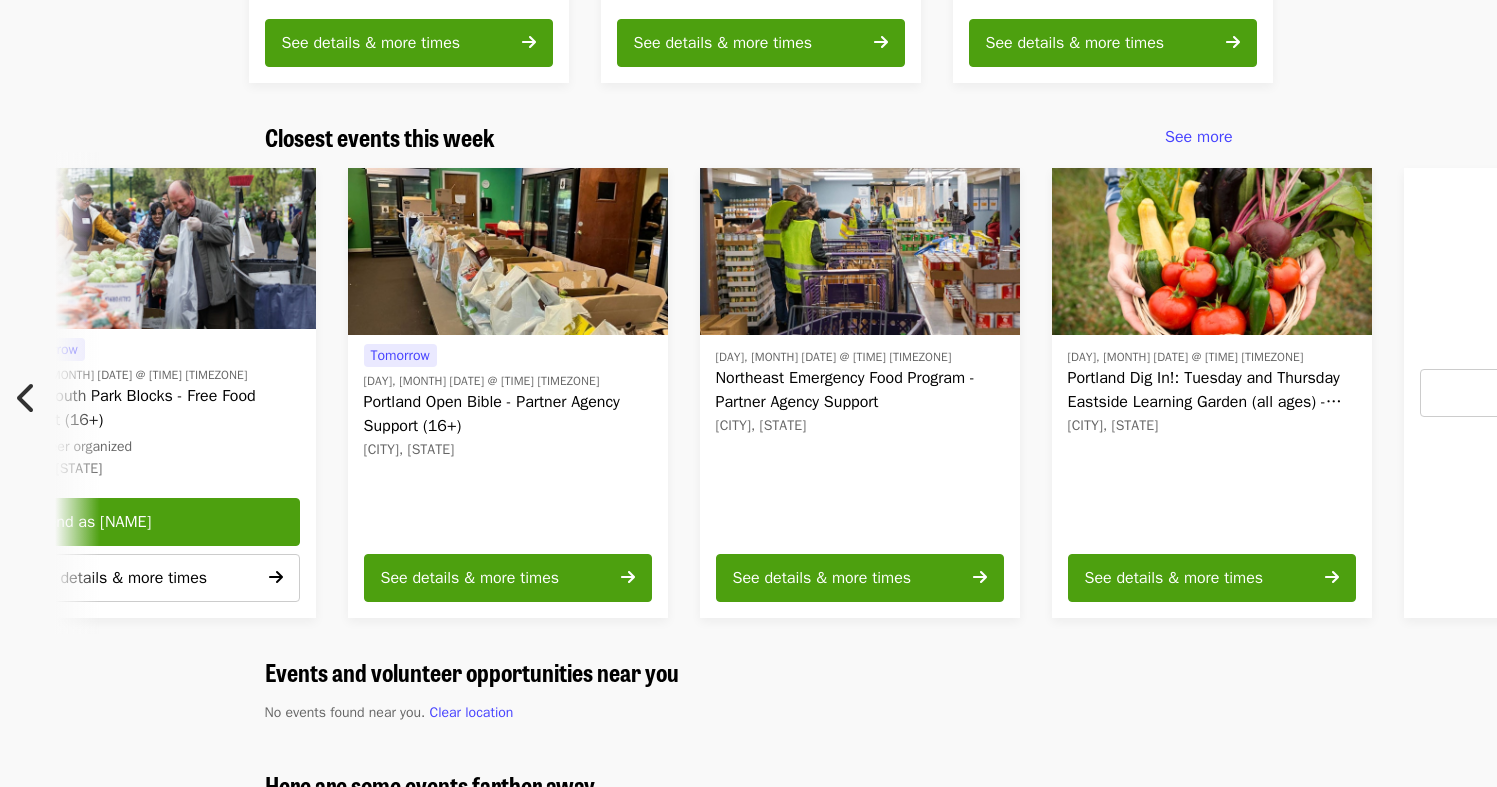 scroll, scrollTop: 0, scrollLeft: 895, axis: horizontal 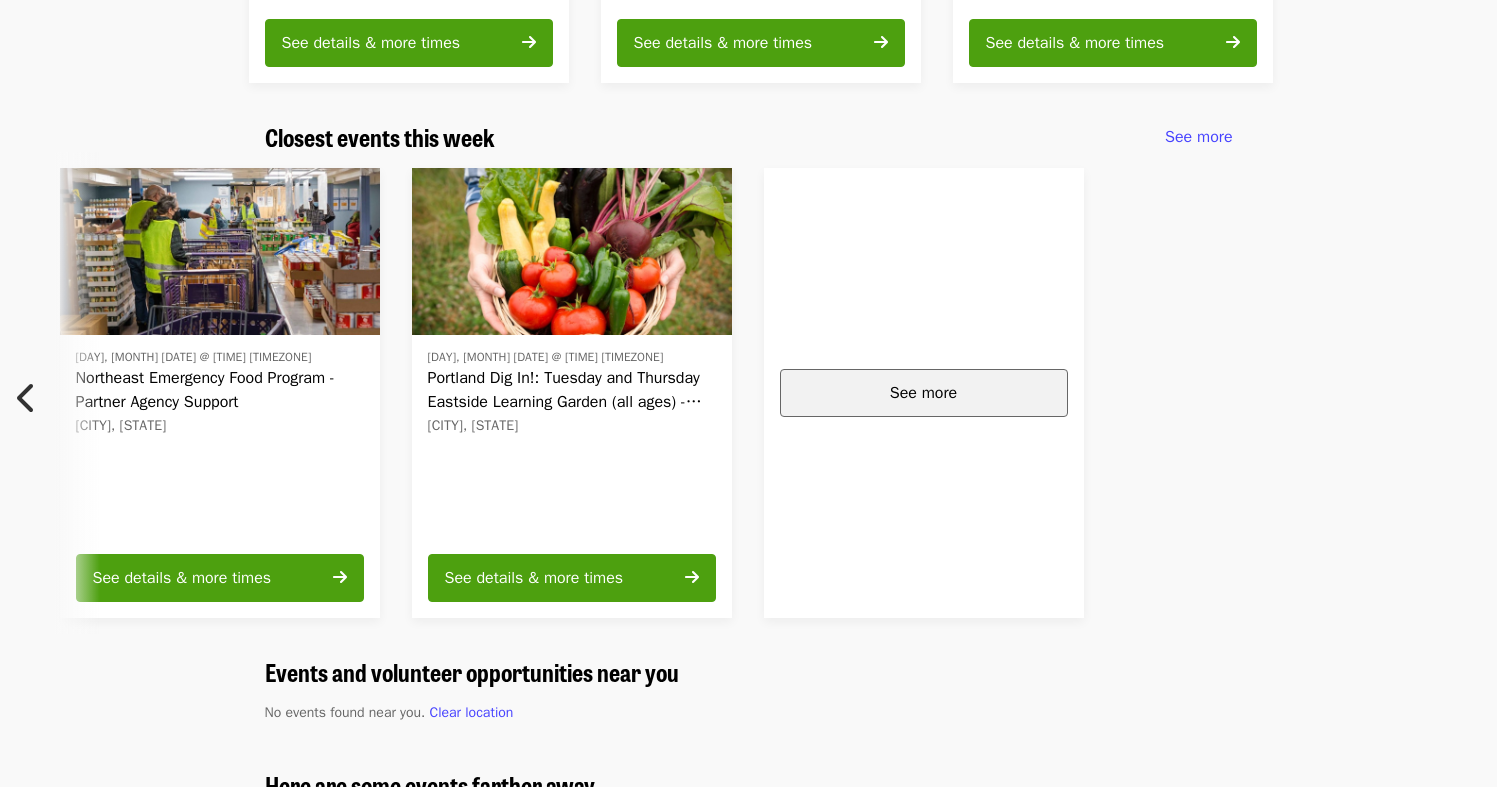 click on "See more" at bounding box center [923, 393] 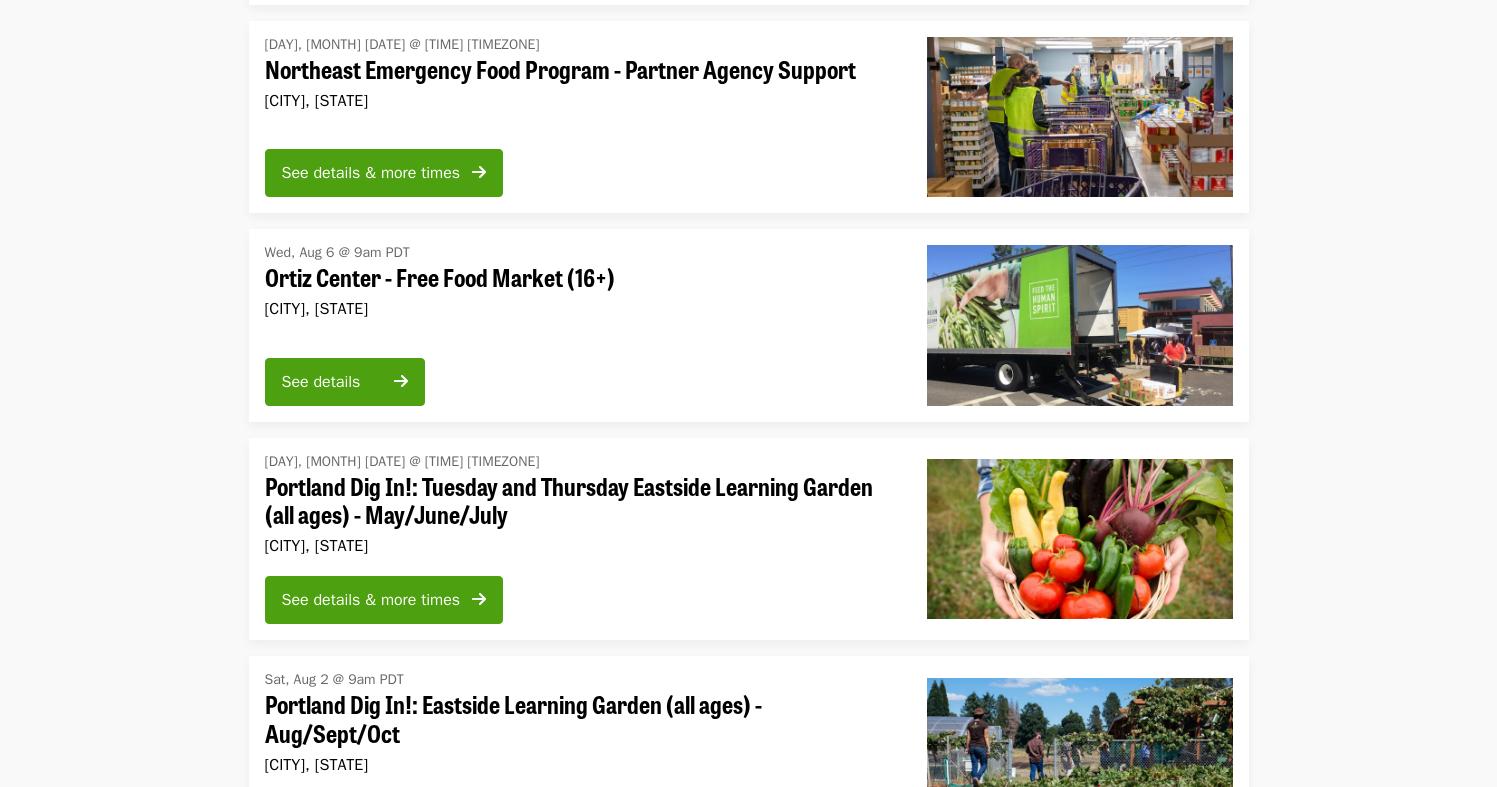 scroll, scrollTop: 2935, scrollLeft: 0, axis: vertical 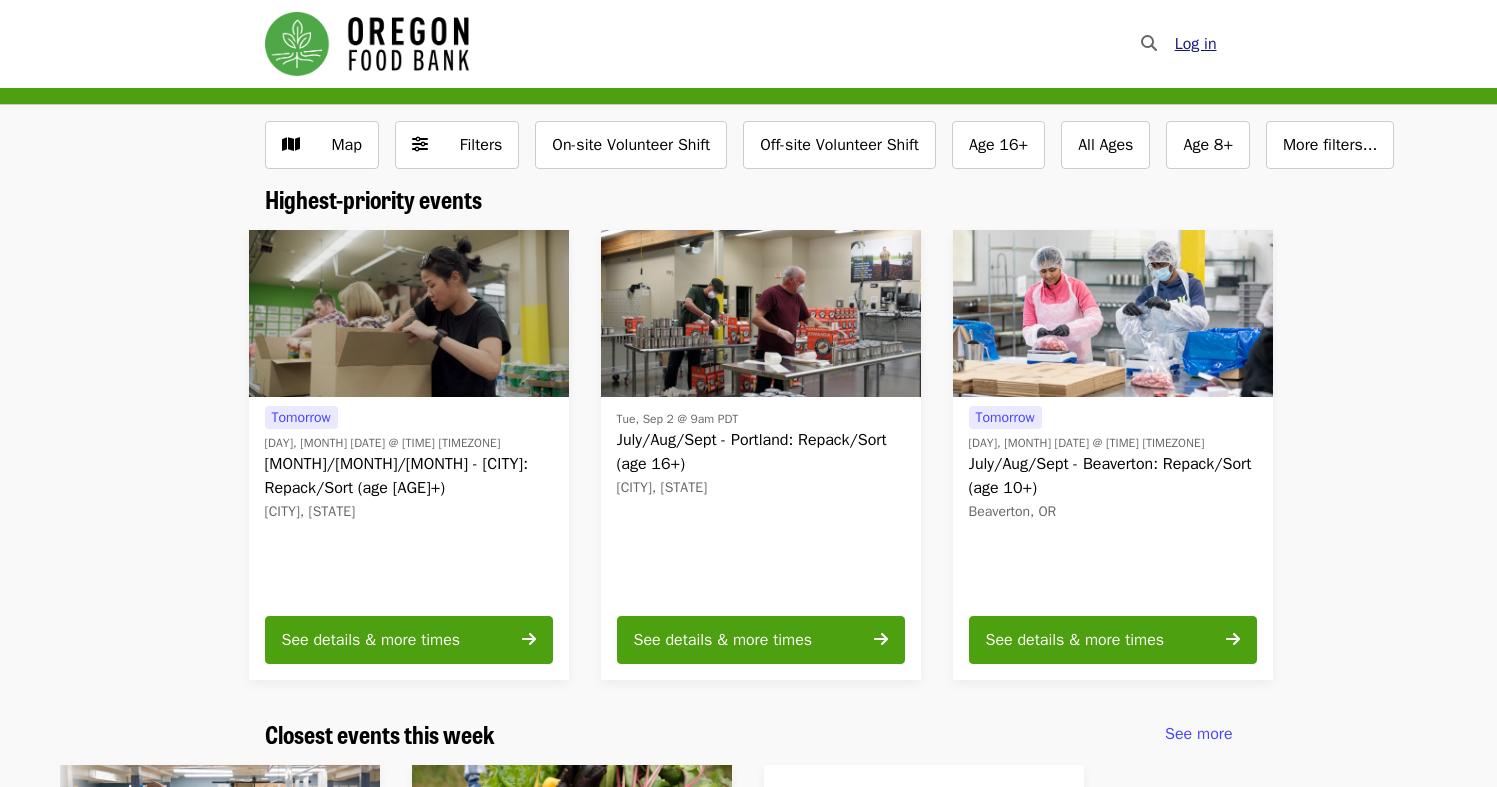 click on "Log in" at bounding box center [1196, 44] 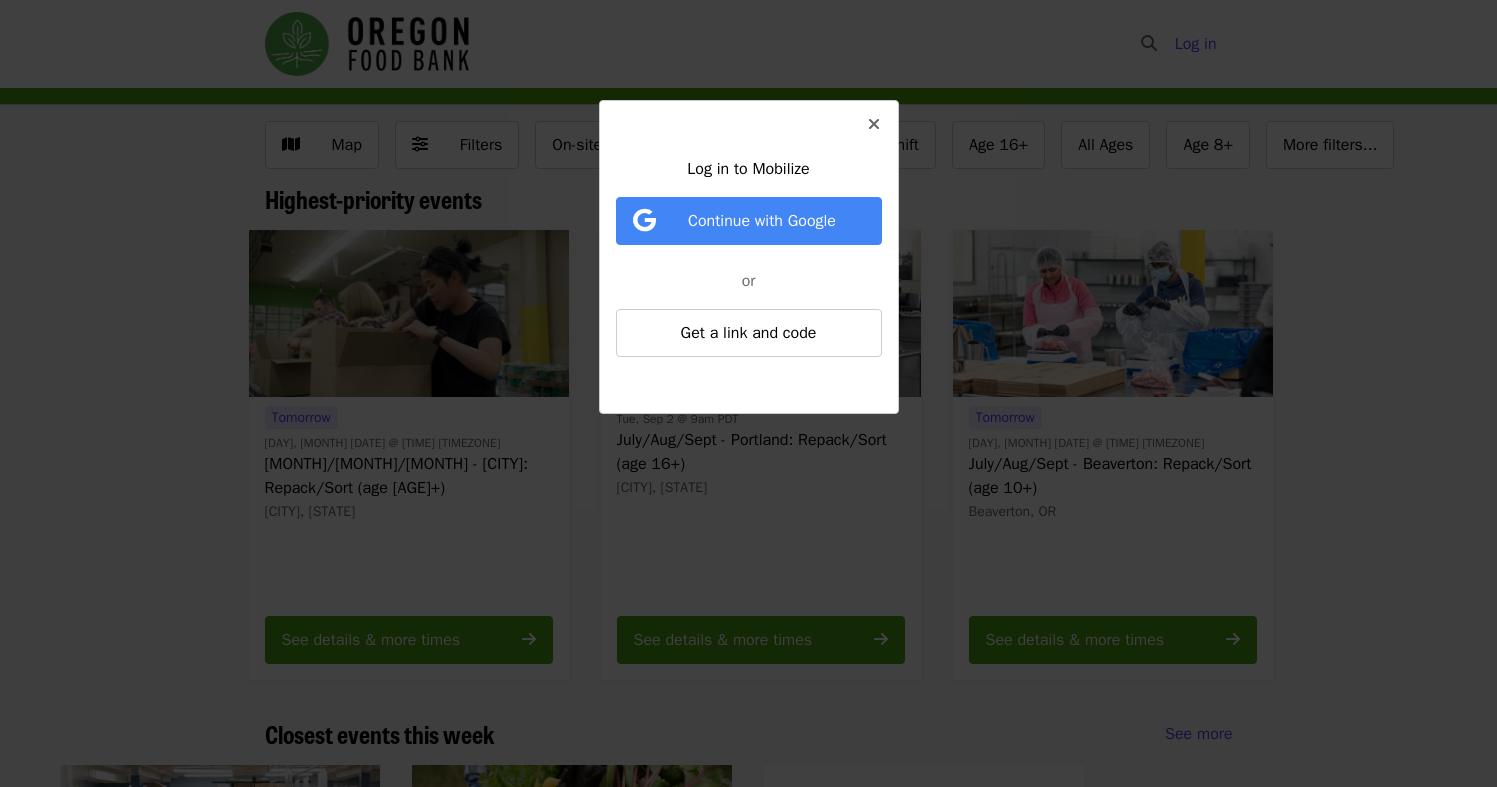 click at bounding box center [874, 124] 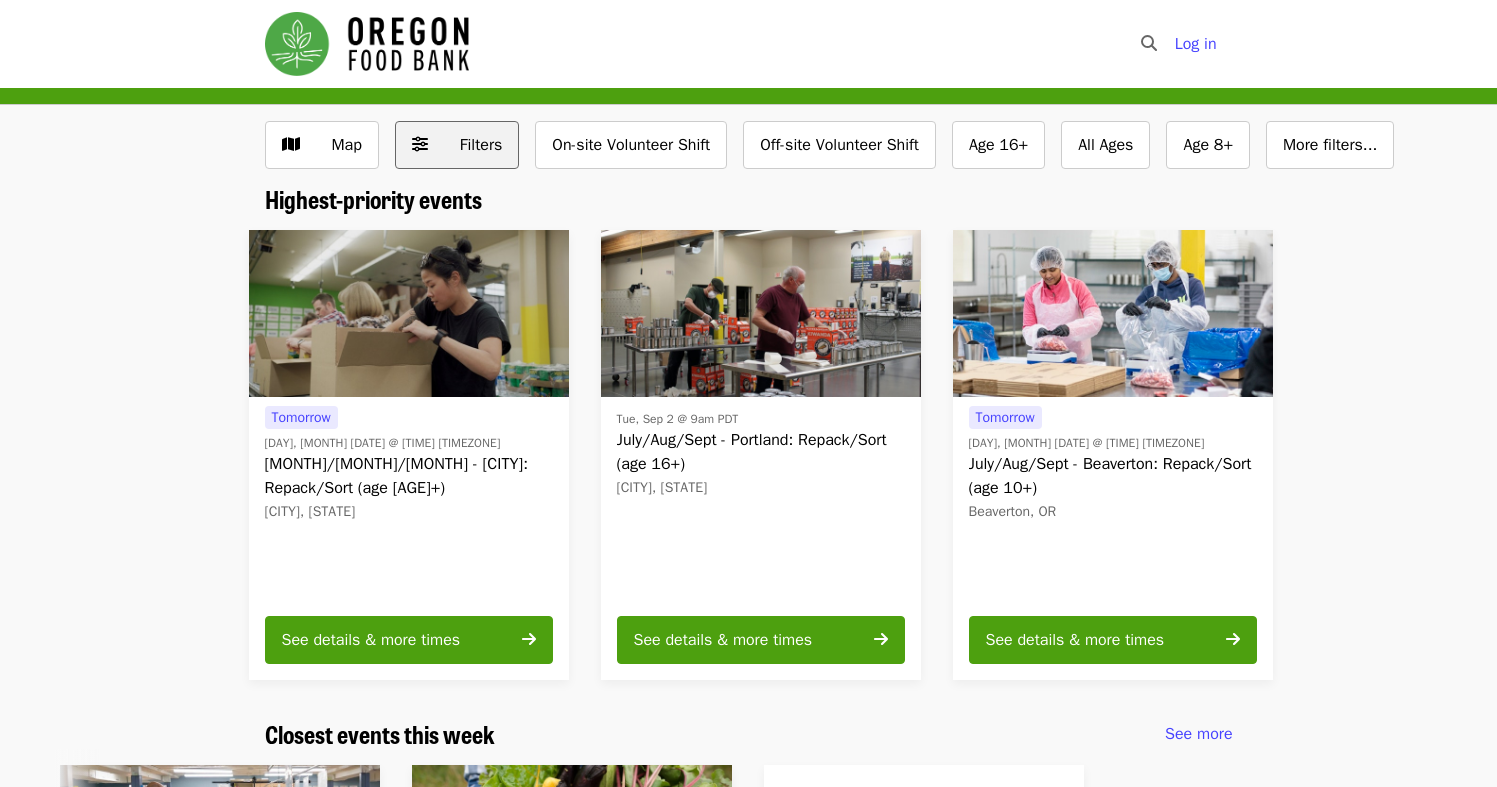 click on "Filters" at bounding box center (481, 145) 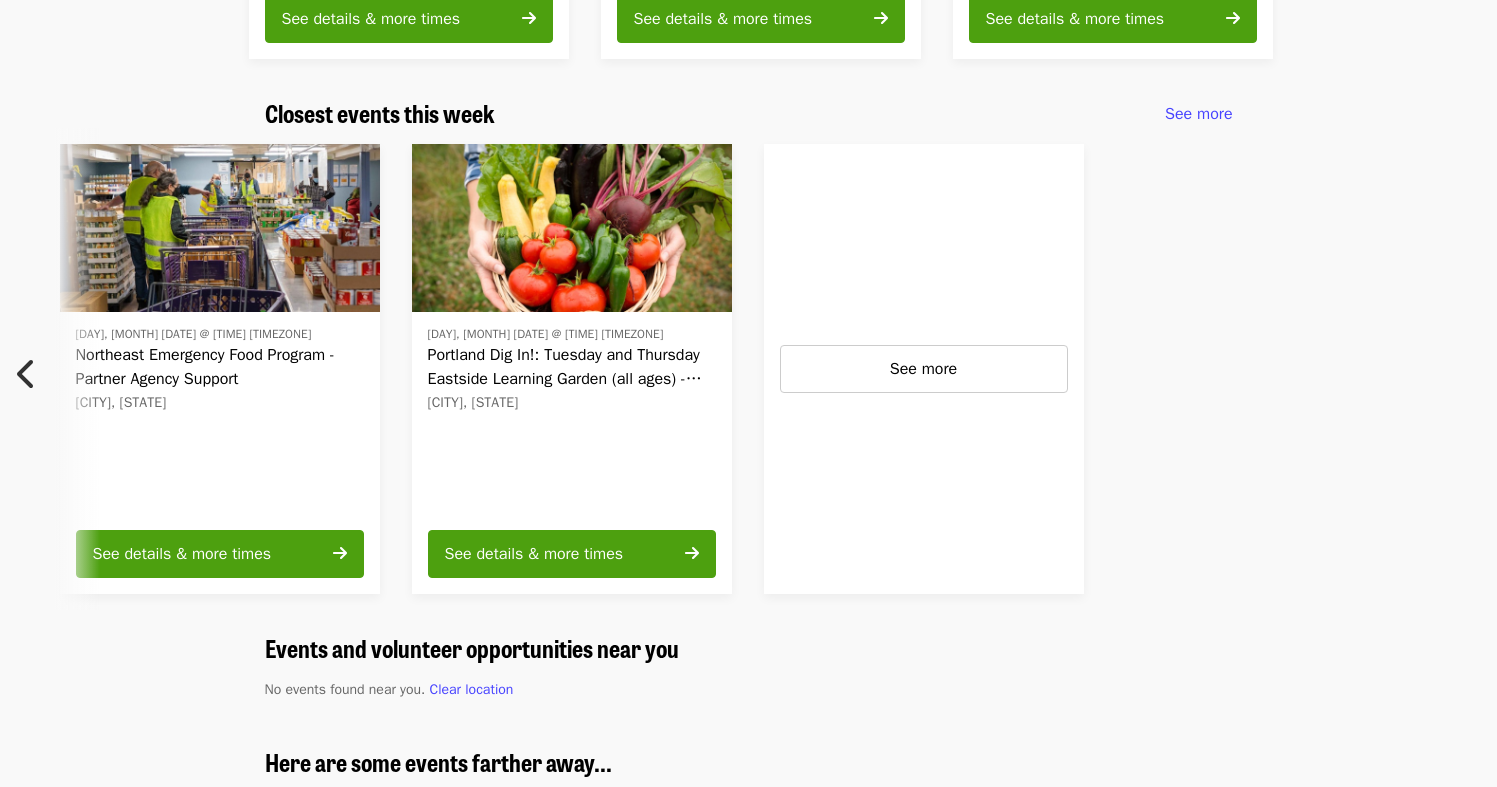 scroll, scrollTop: 1700, scrollLeft: 0, axis: vertical 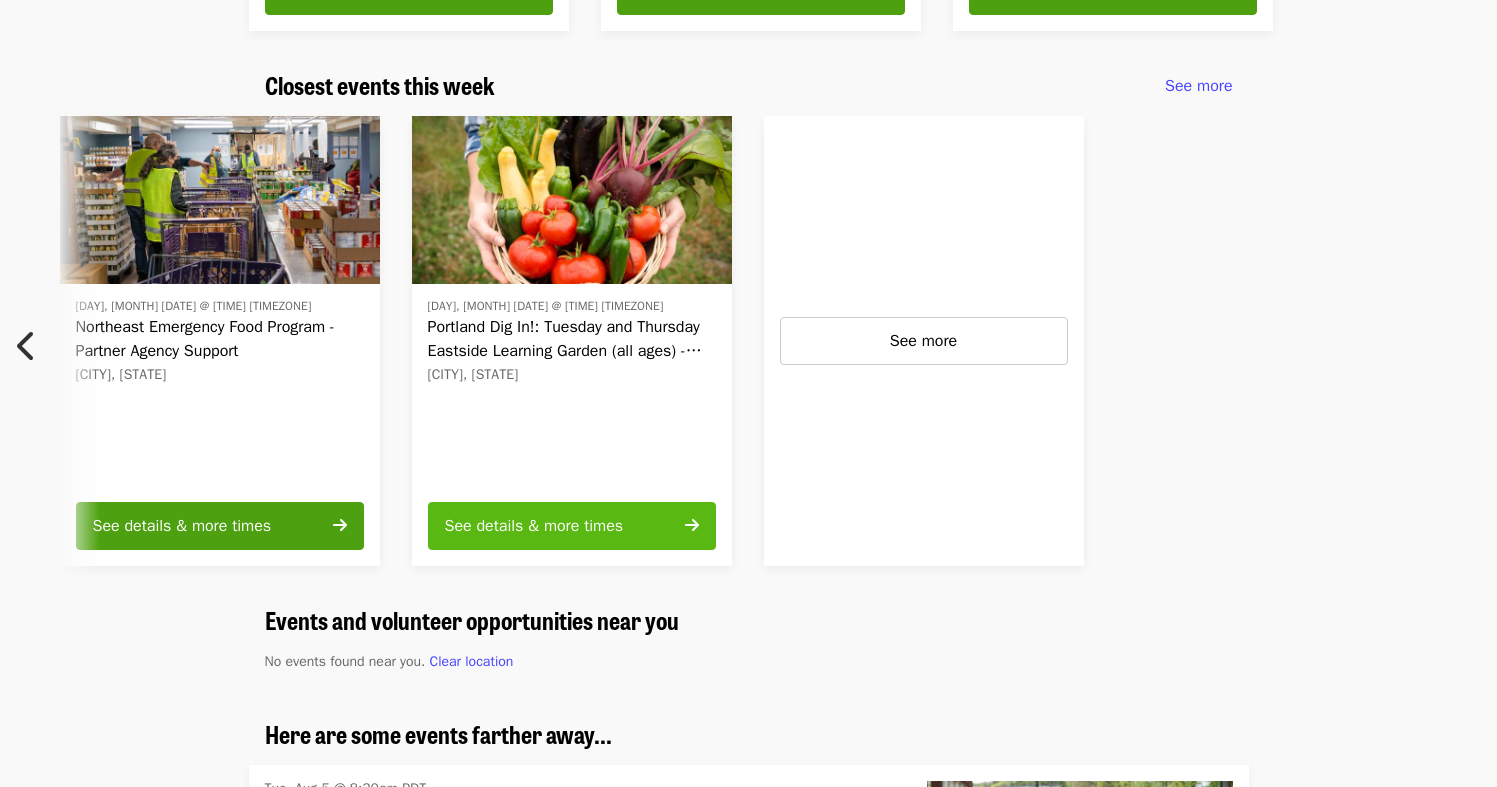 click on "See details & more times" at bounding box center (534, 526) 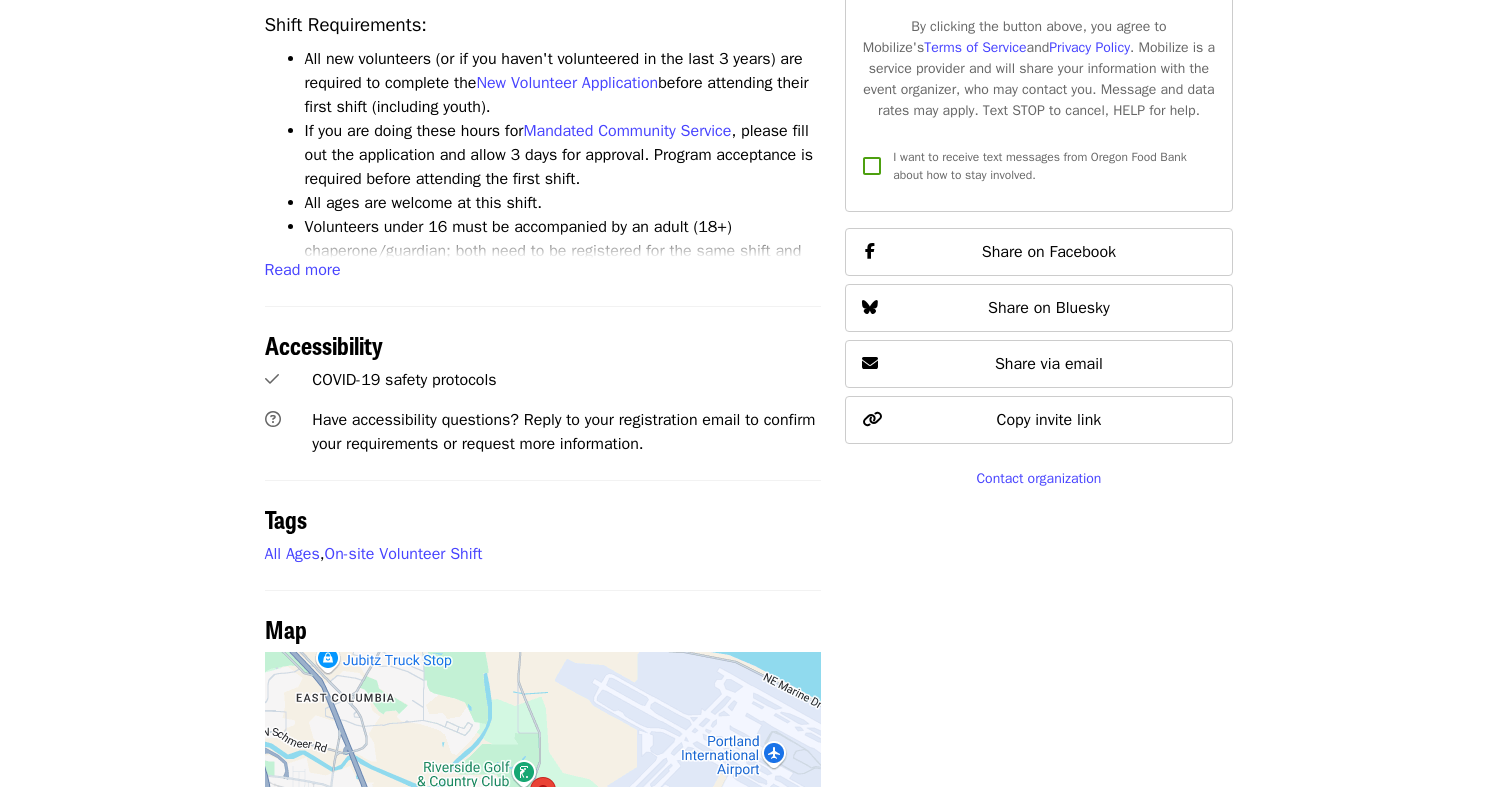 scroll, scrollTop: 900, scrollLeft: 0, axis: vertical 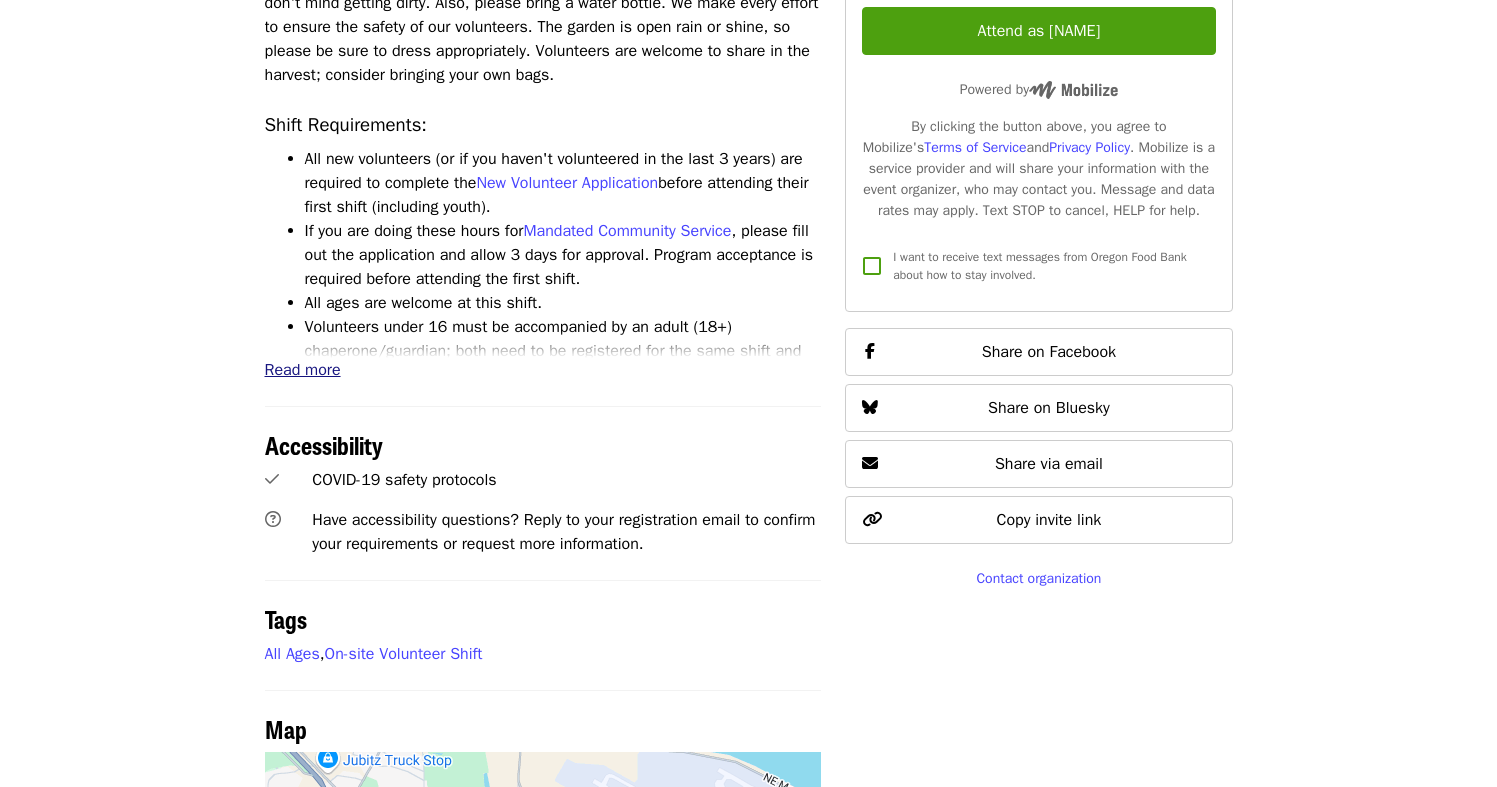 click on "Read more" at bounding box center (303, 370) 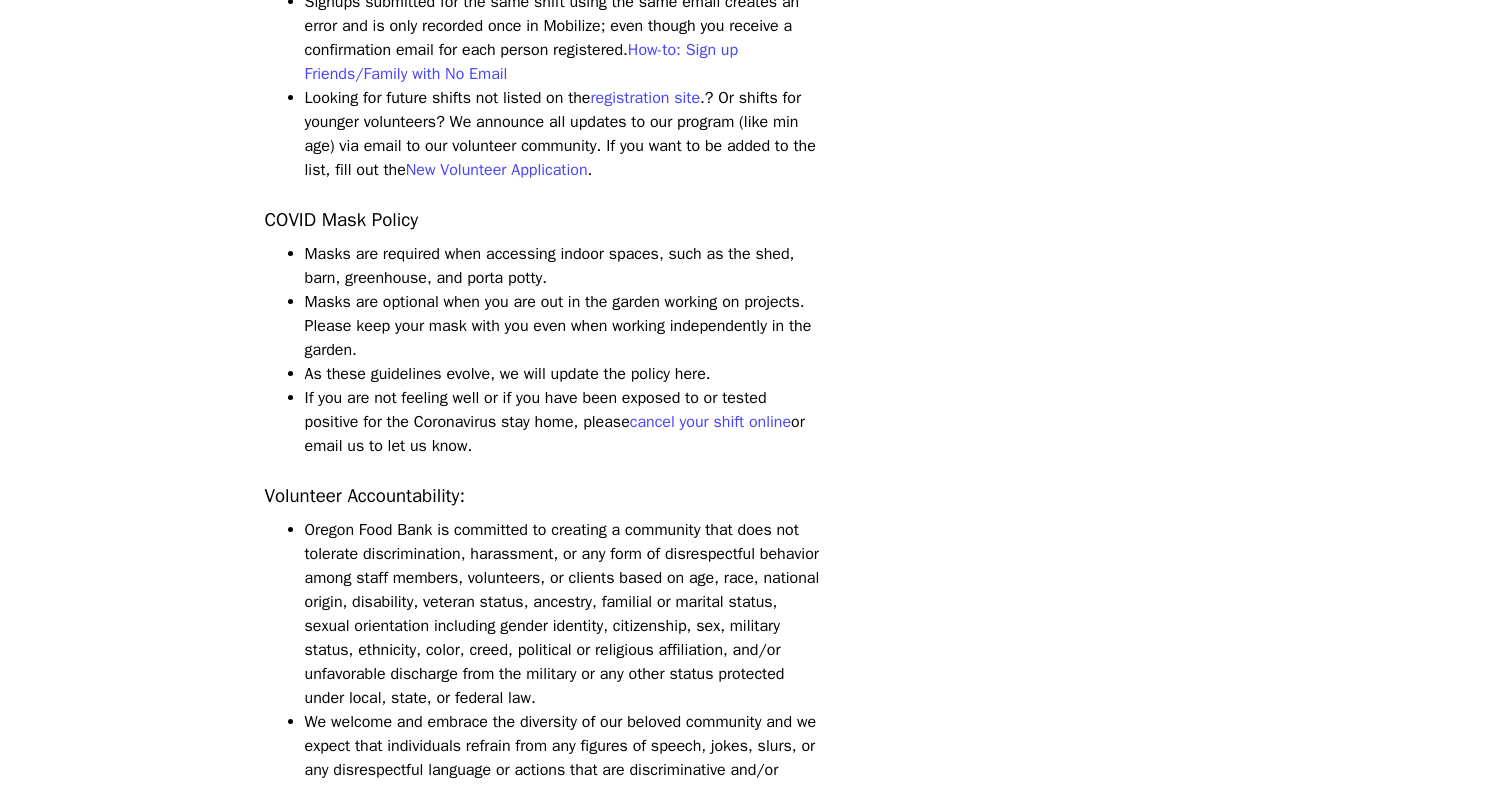 scroll, scrollTop: 1600, scrollLeft: 0, axis: vertical 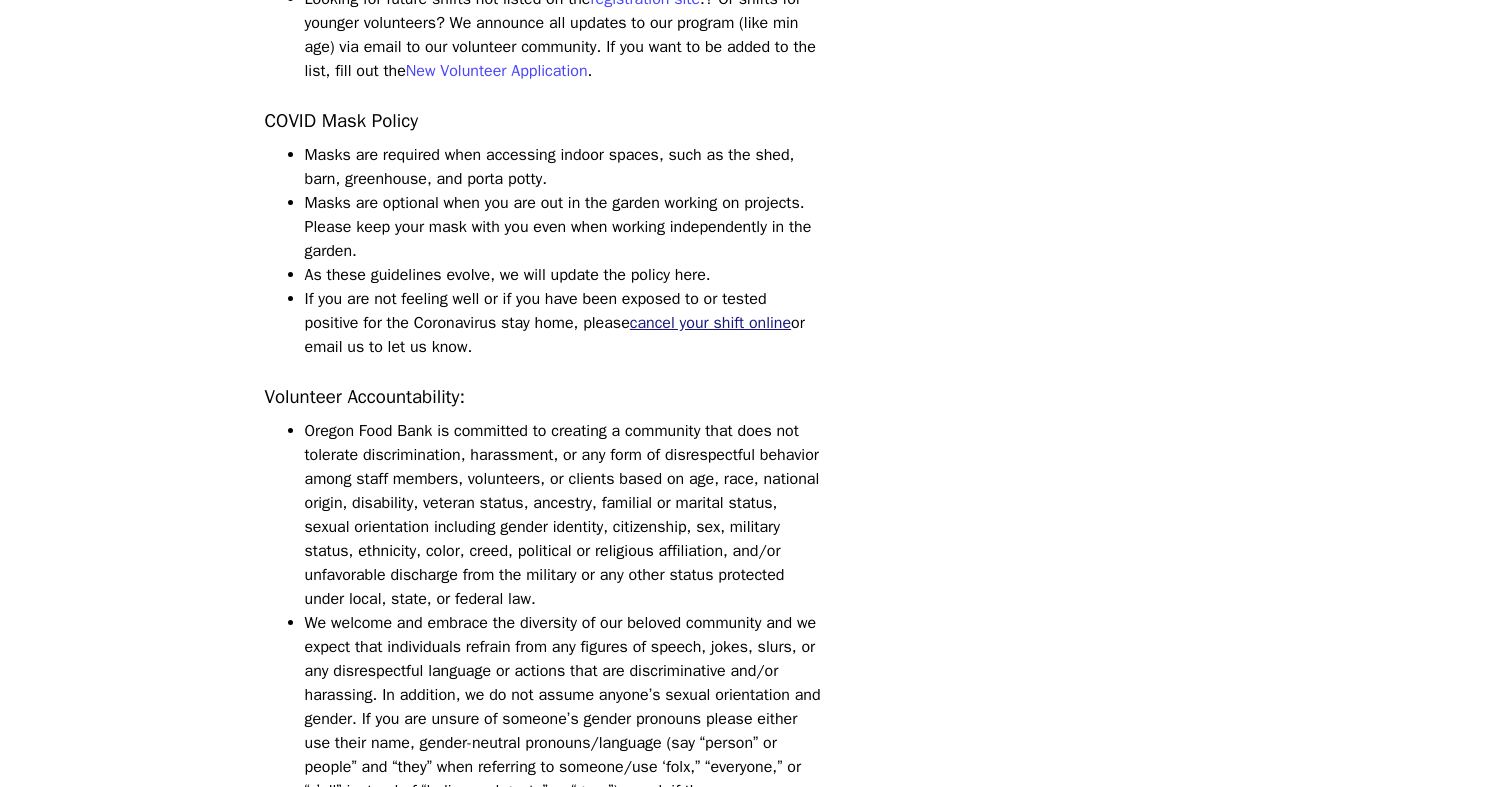 click on "cancel your shift online" at bounding box center [710, 323] 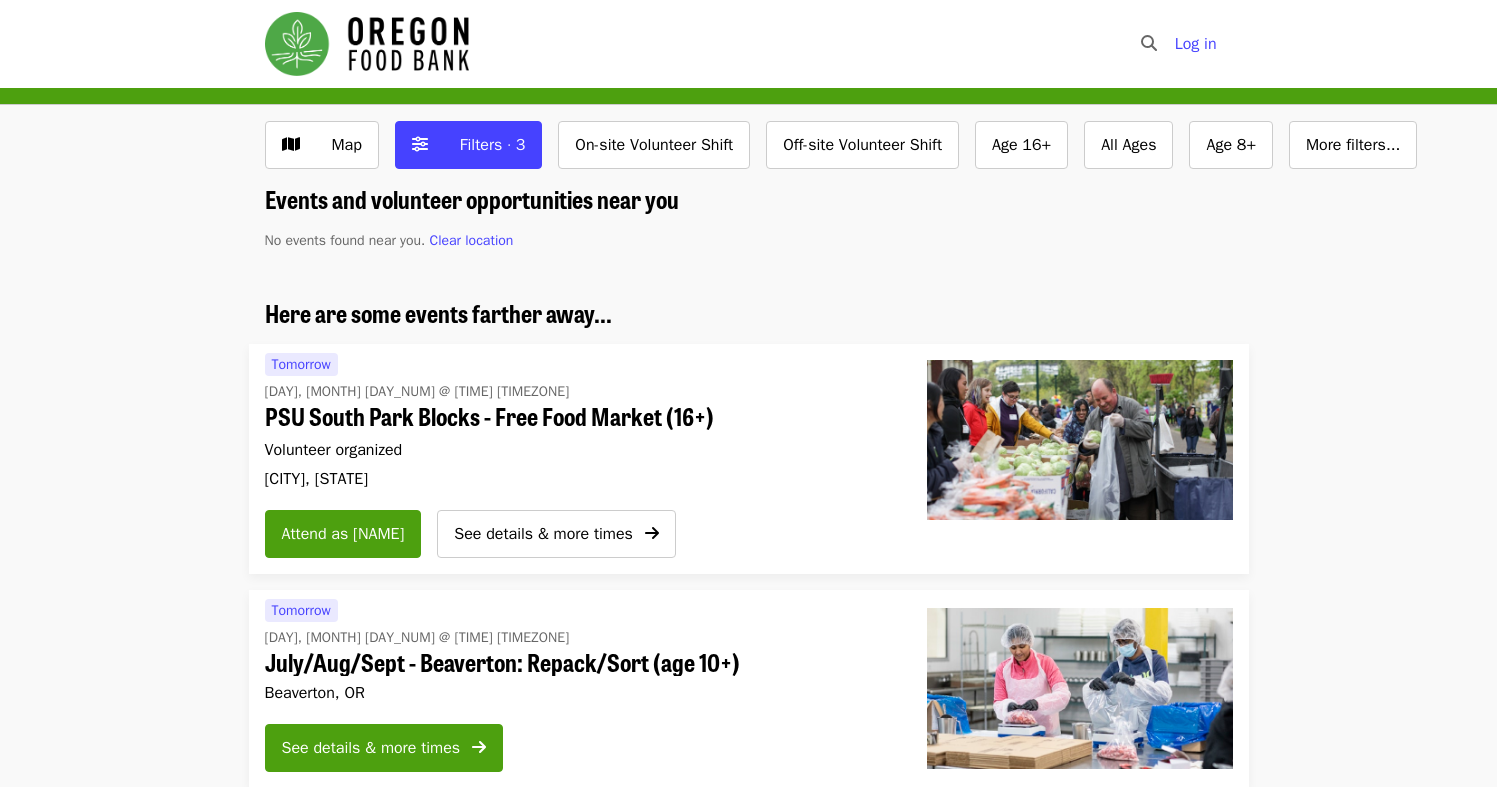 scroll, scrollTop: 0, scrollLeft: 0, axis: both 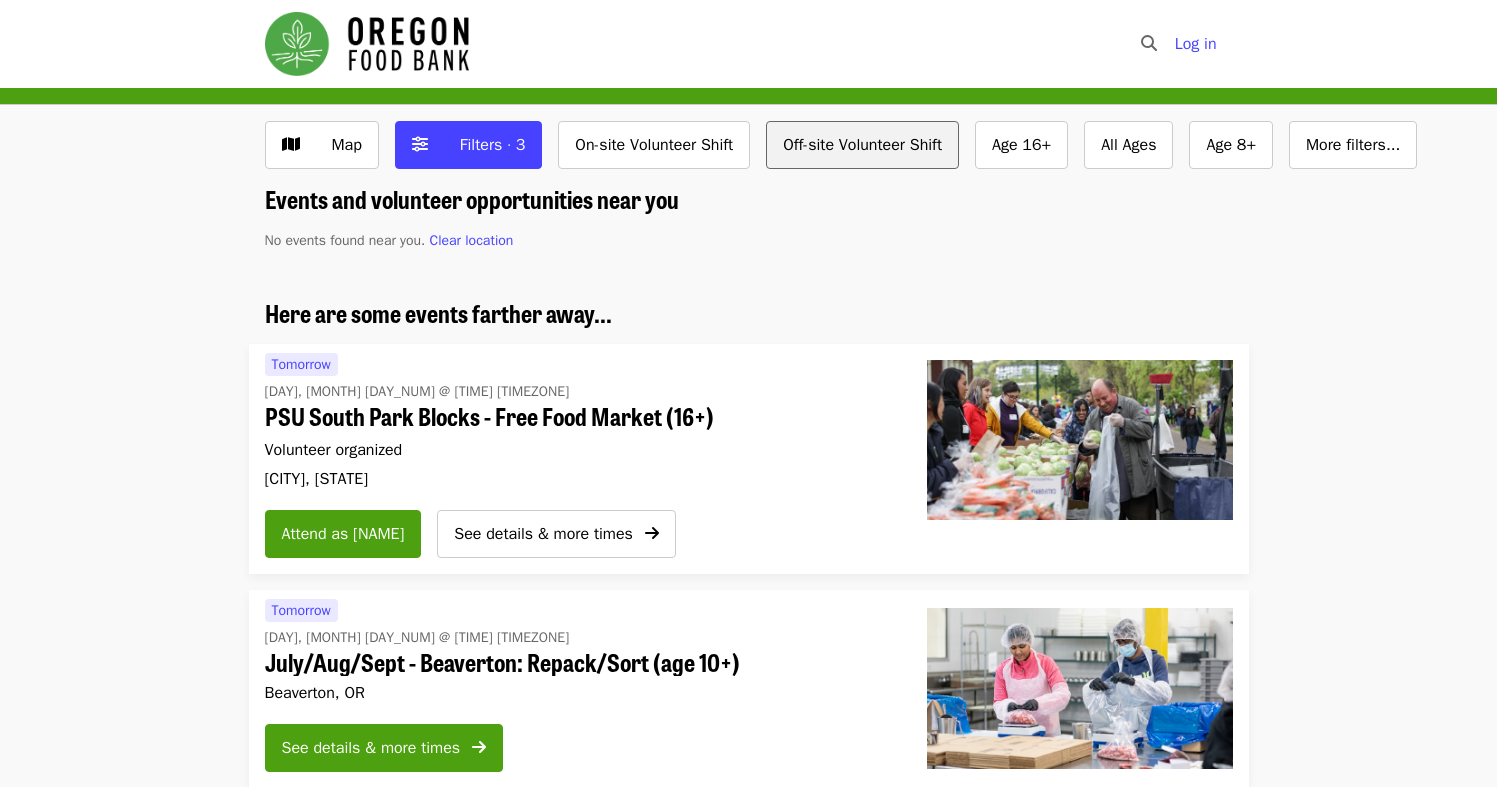 click on "Off-site Volunteer Shift" at bounding box center (862, 145) 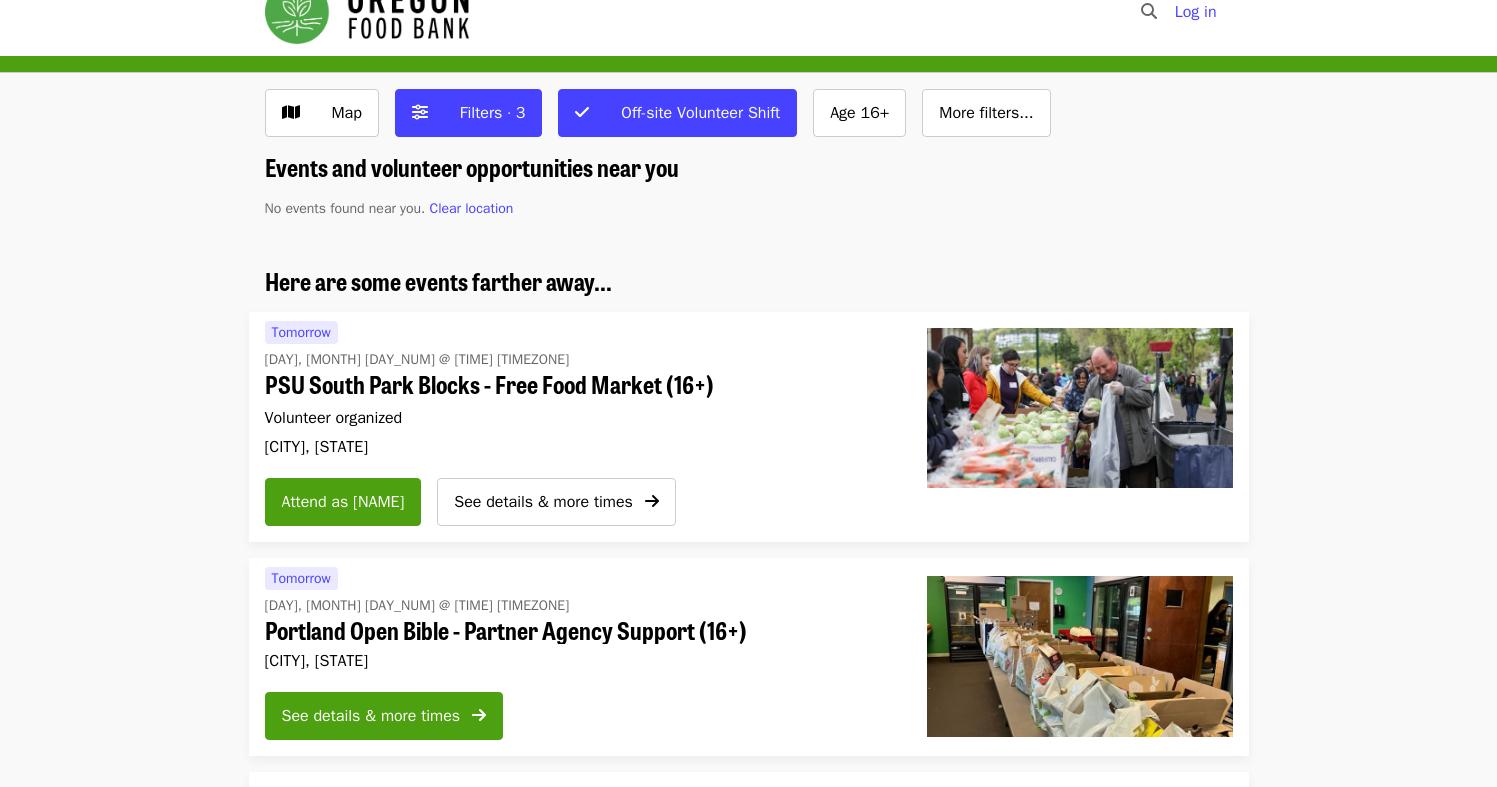 scroll, scrollTop: 0, scrollLeft: 0, axis: both 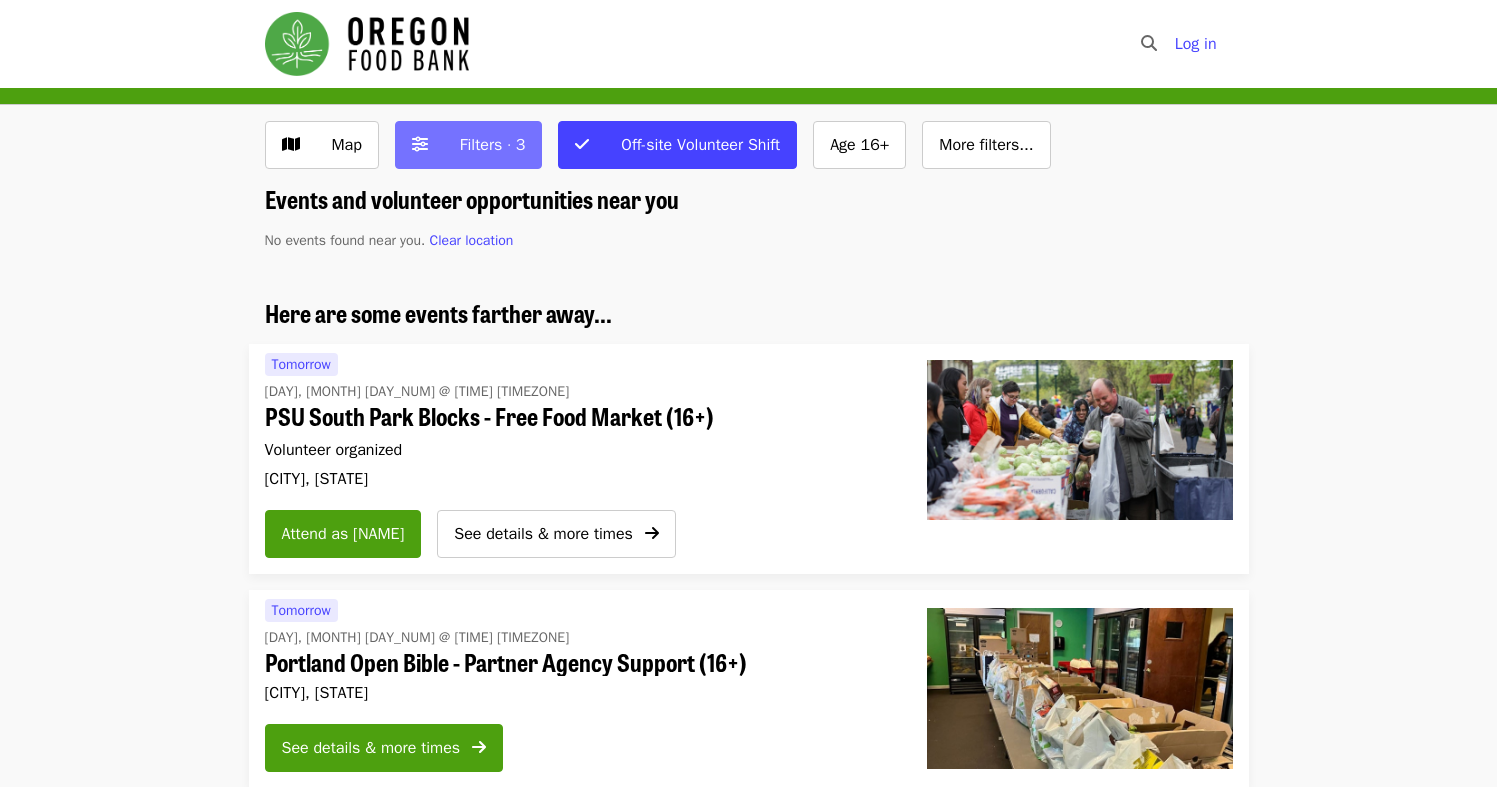 click on "Filters · 3" at bounding box center (493, 145) 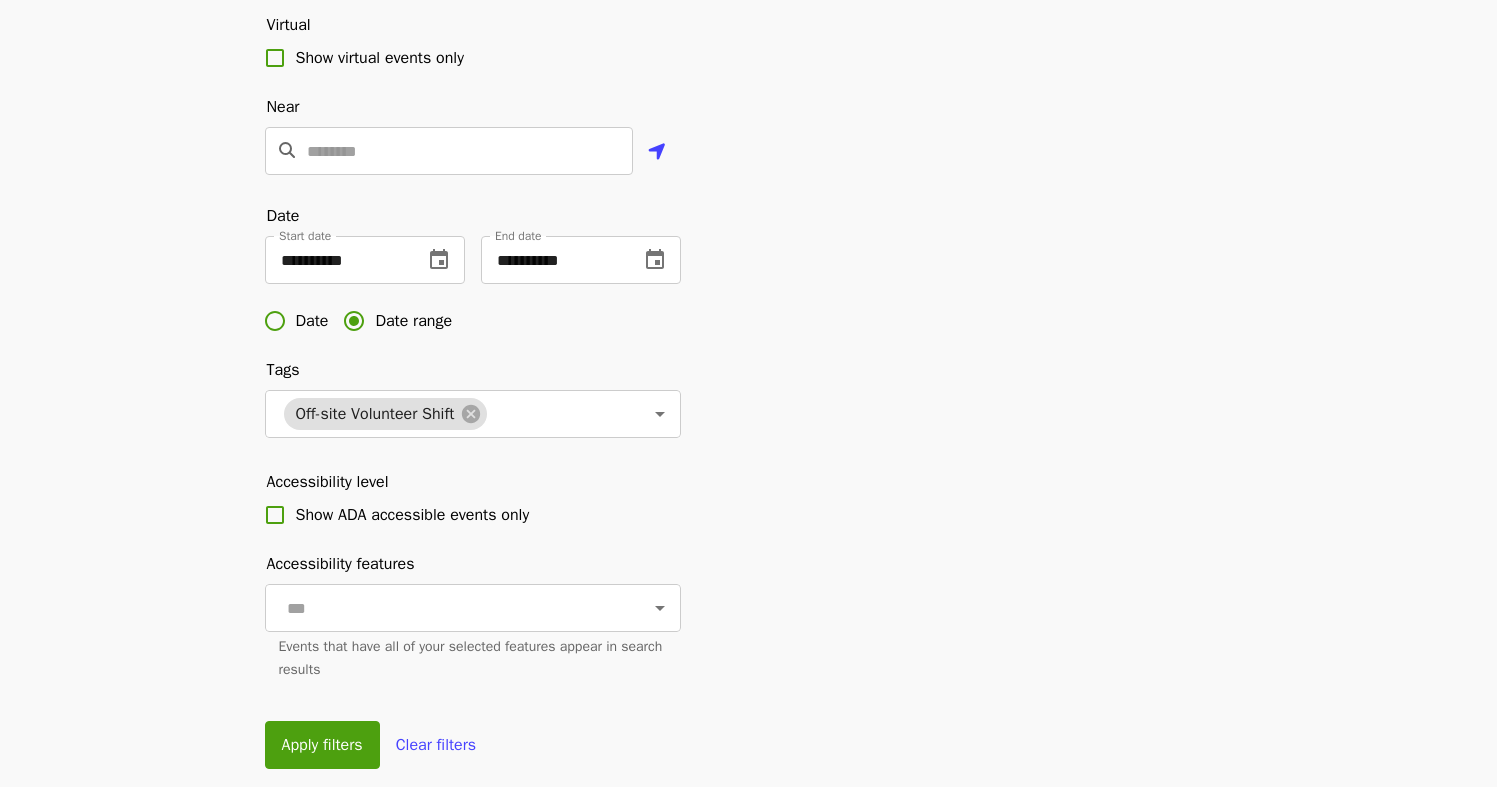scroll, scrollTop: 39, scrollLeft: 0, axis: vertical 